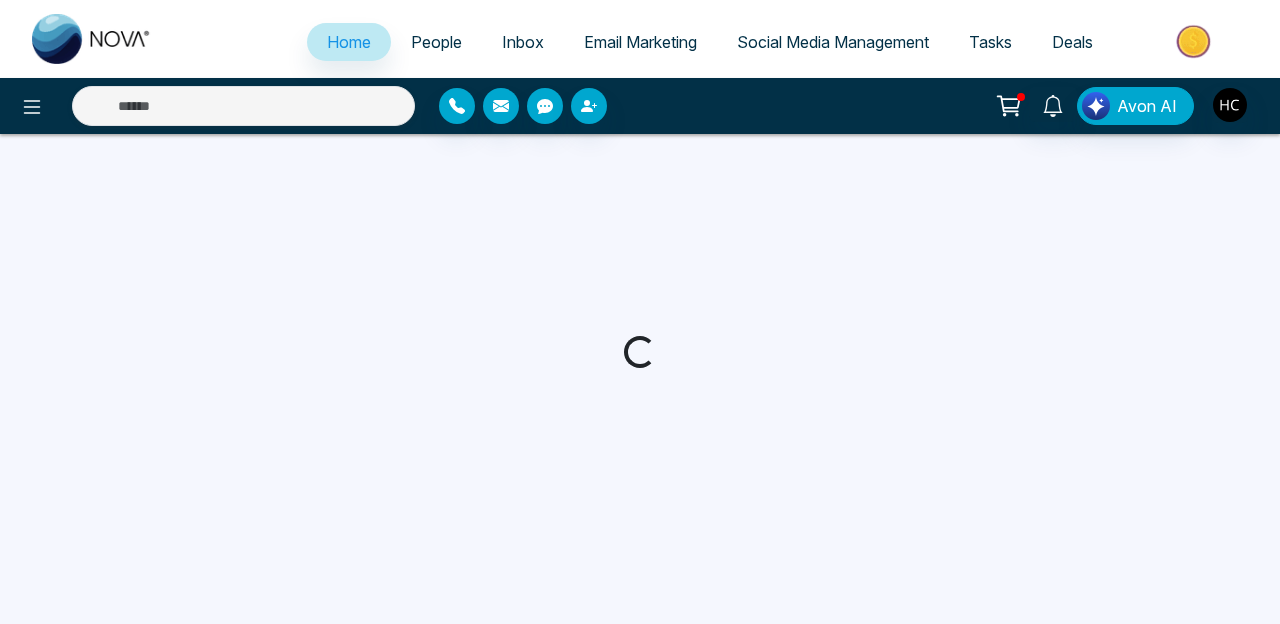 select on "*" 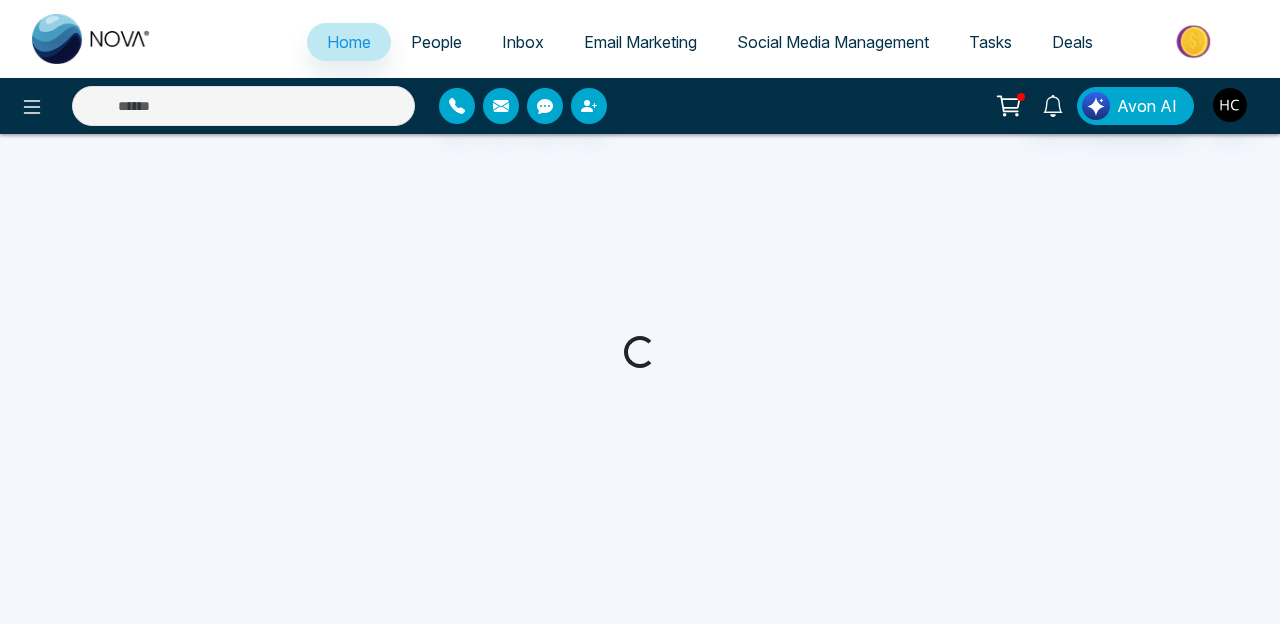 select on "*" 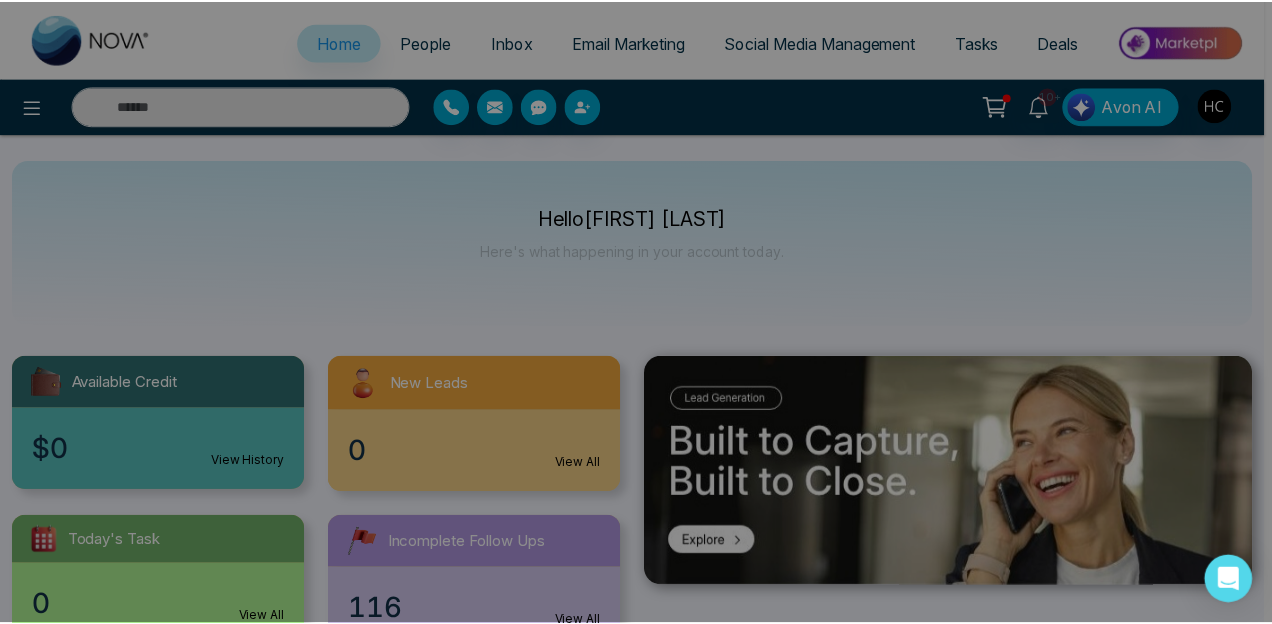 scroll, scrollTop: 0, scrollLeft: 0, axis: both 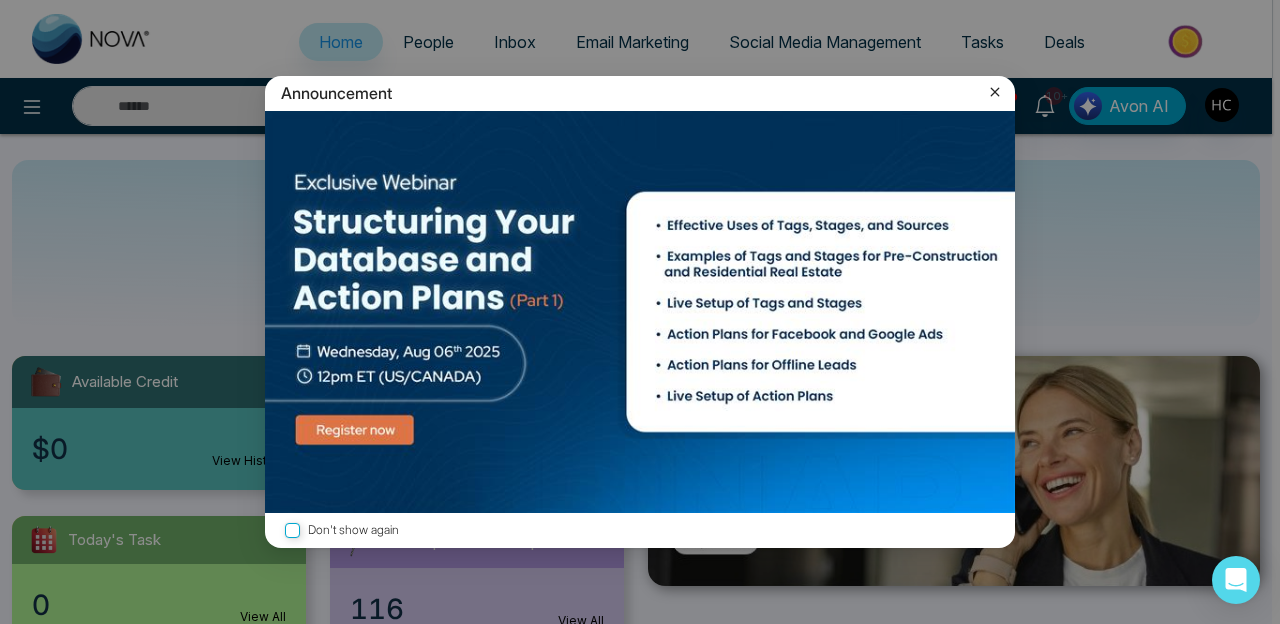 click 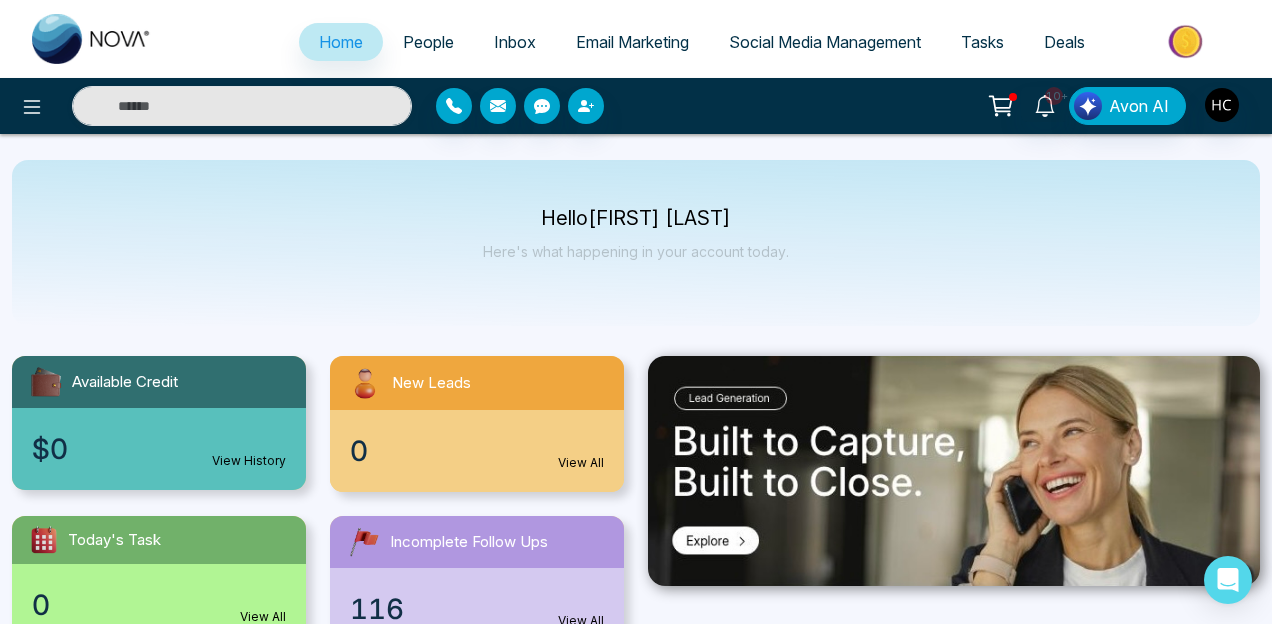 click on "People" at bounding box center (428, 42) 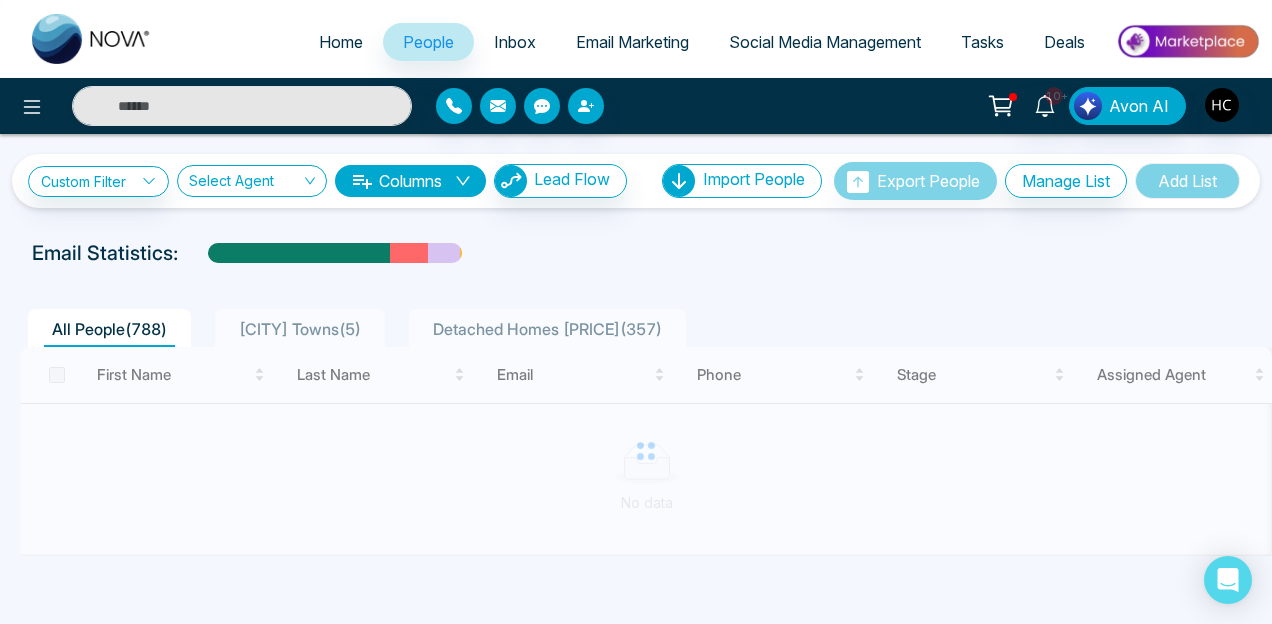 click on "Email Marketing" at bounding box center (632, 42) 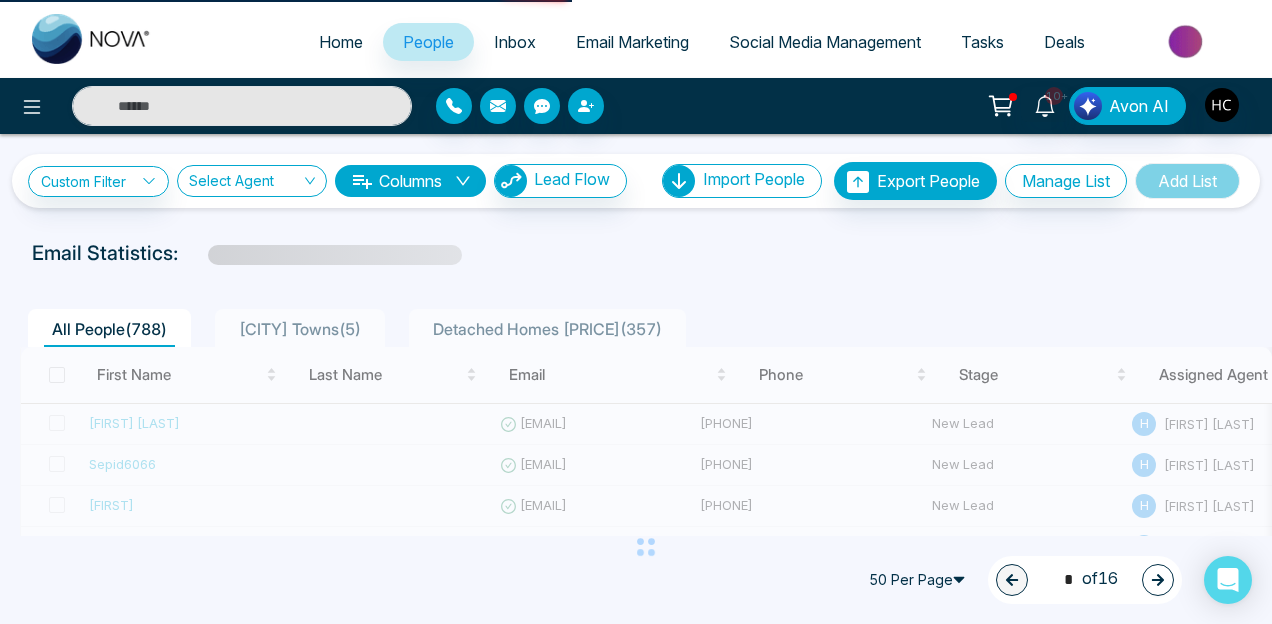 click on "Email Marketing" at bounding box center [632, 42] 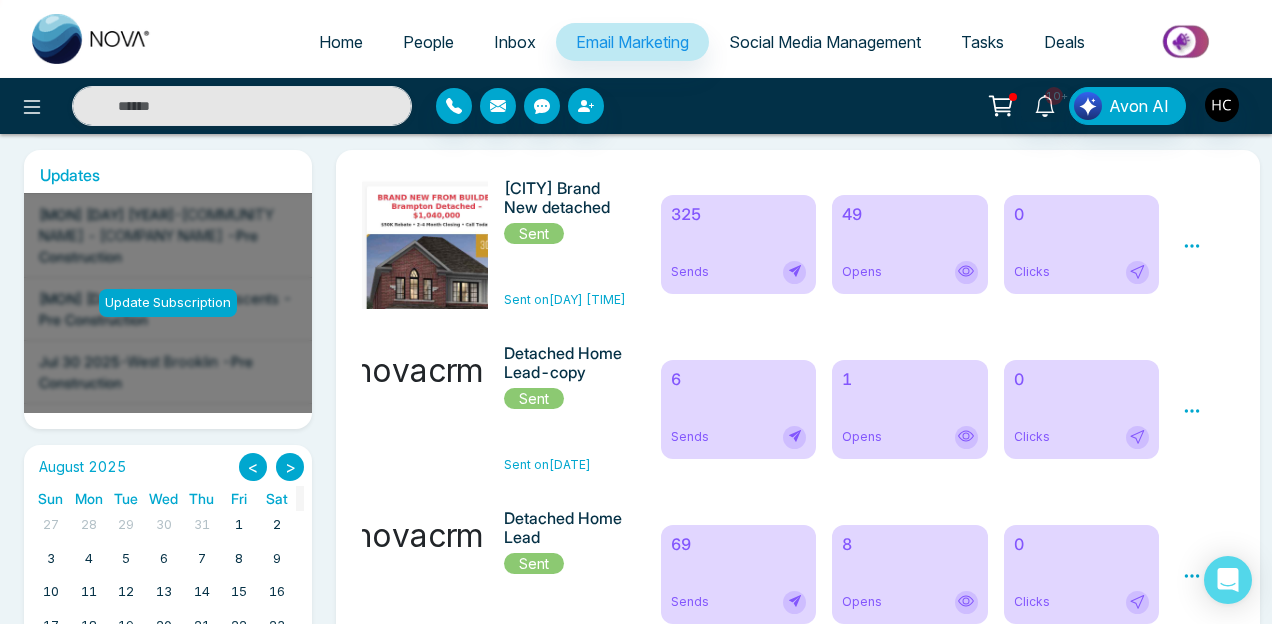 scroll, scrollTop: 260, scrollLeft: 0, axis: vertical 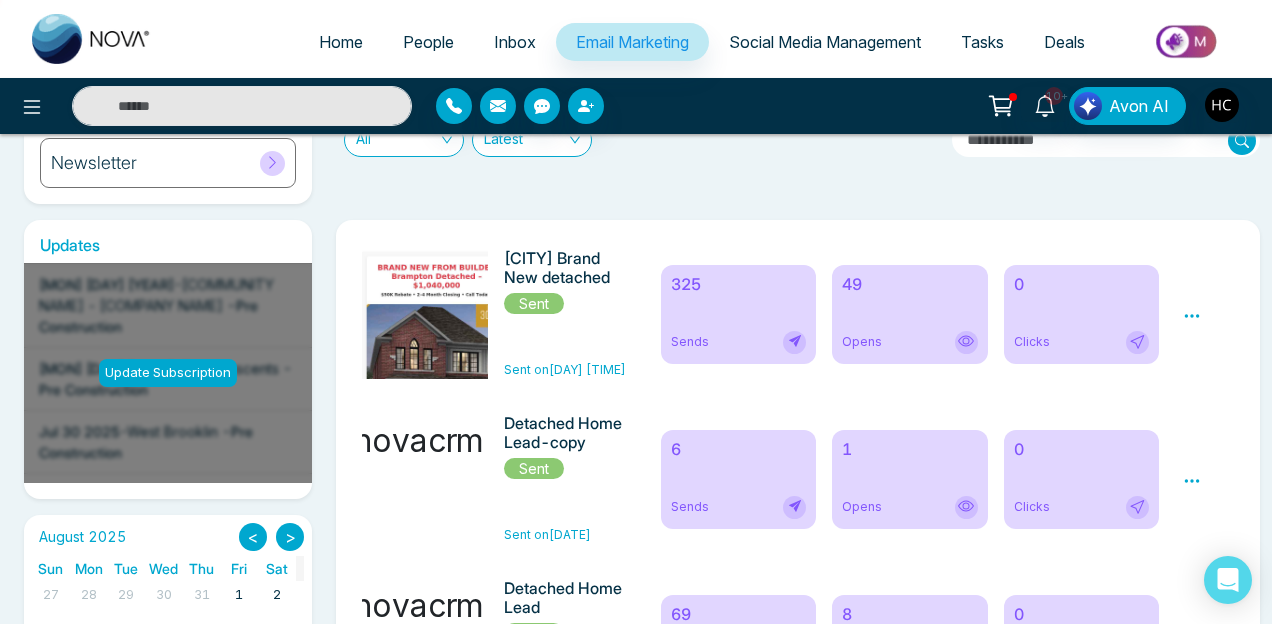 click on "49 Opens" at bounding box center (910, 314) 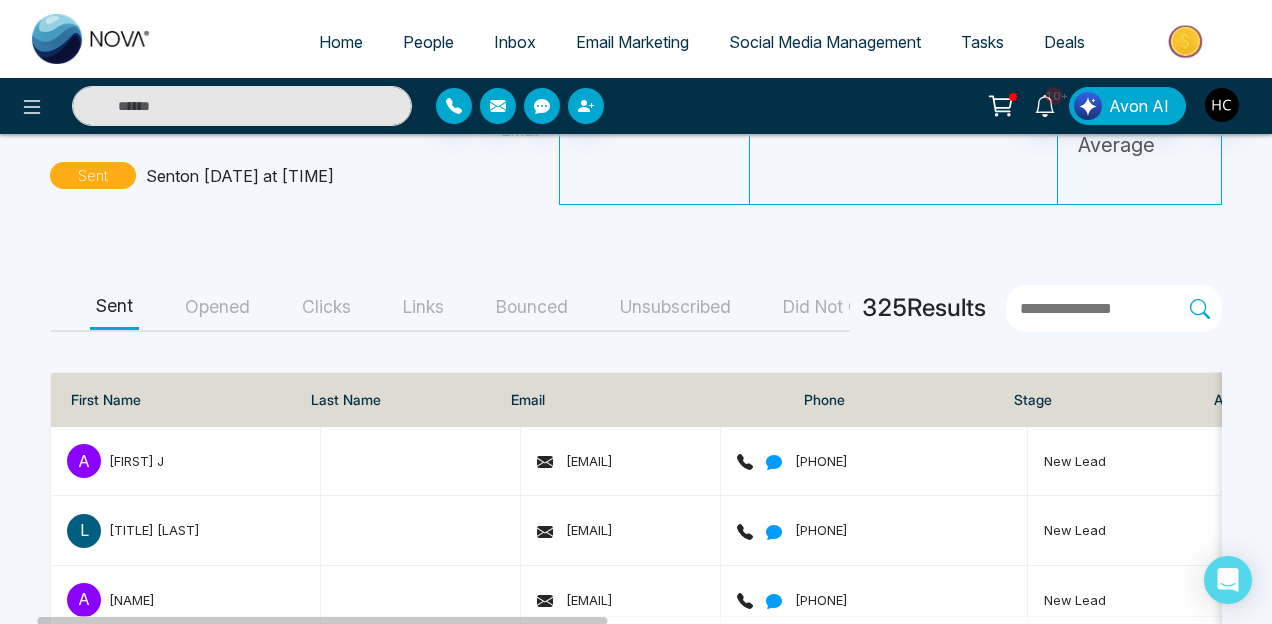 scroll, scrollTop: 302, scrollLeft: 0, axis: vertical 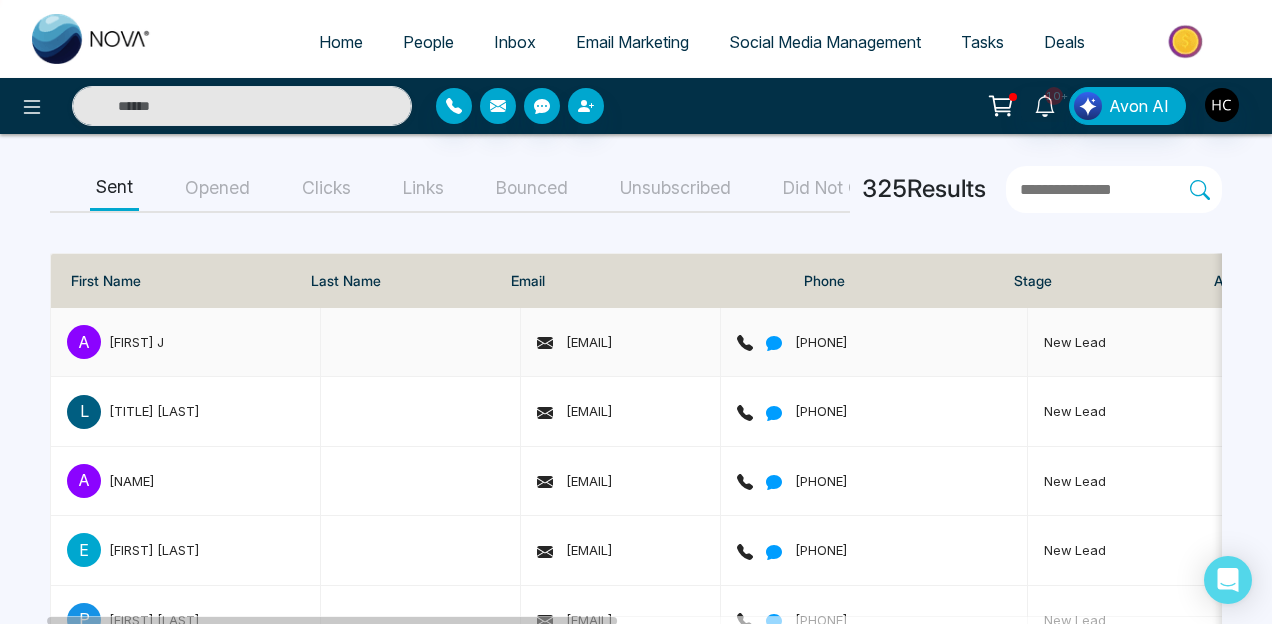 click on "A Ankur J" at bounding box center (185, 342) 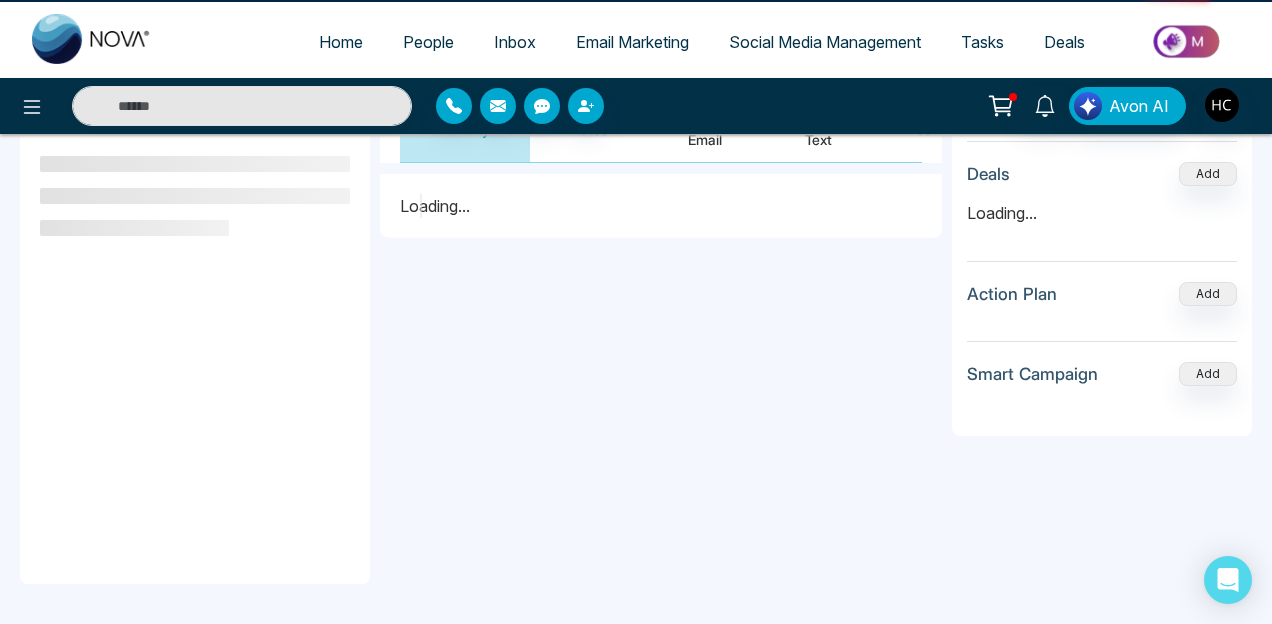 scroll, scrollTop: 0, scrollLeft: 0, axis: both 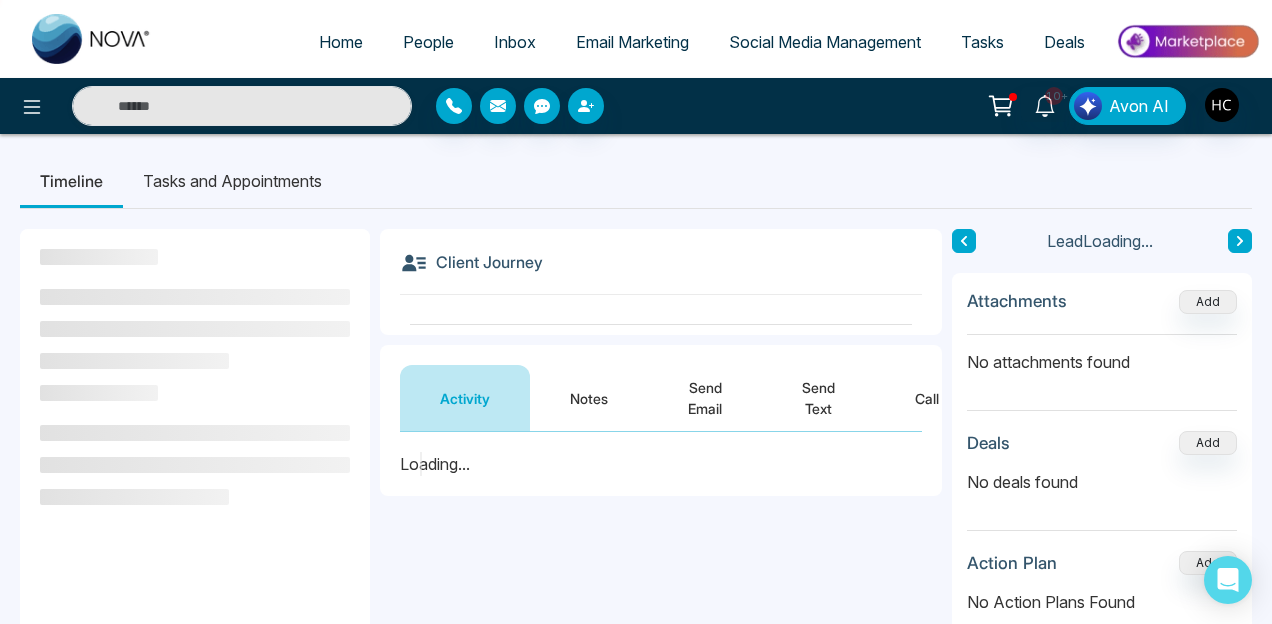 click on "Notes" at bounding box center [589, 398] 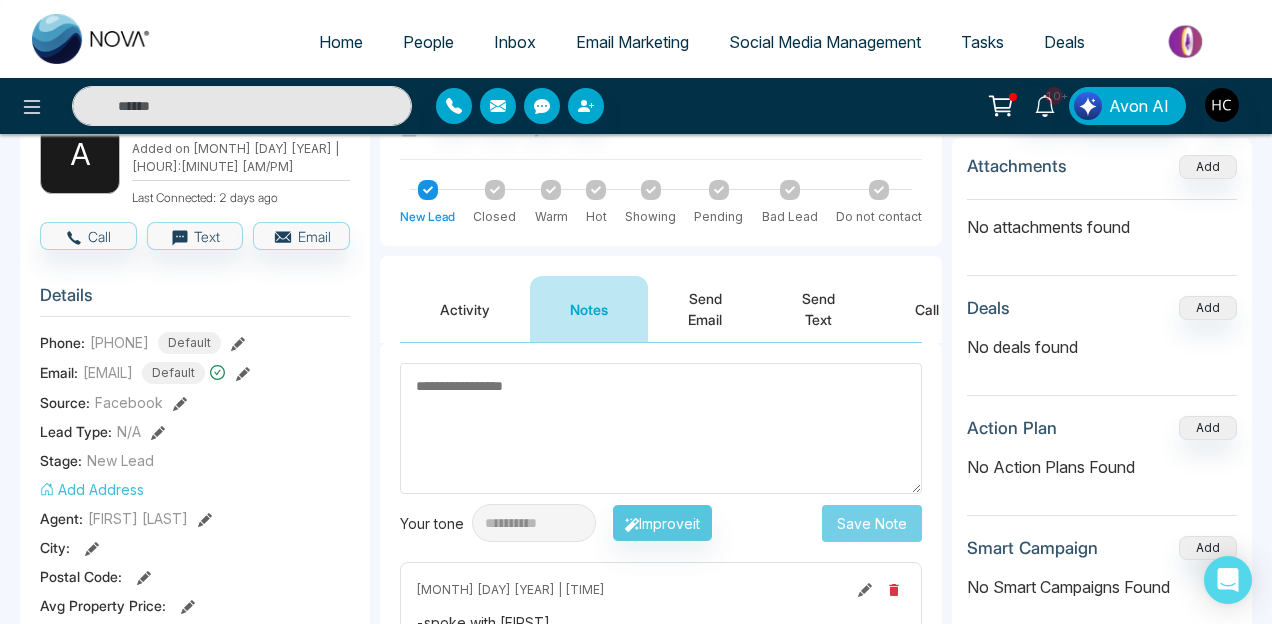 scroll, scrollTop: 72, scrollLeft: 0, axis: vertical 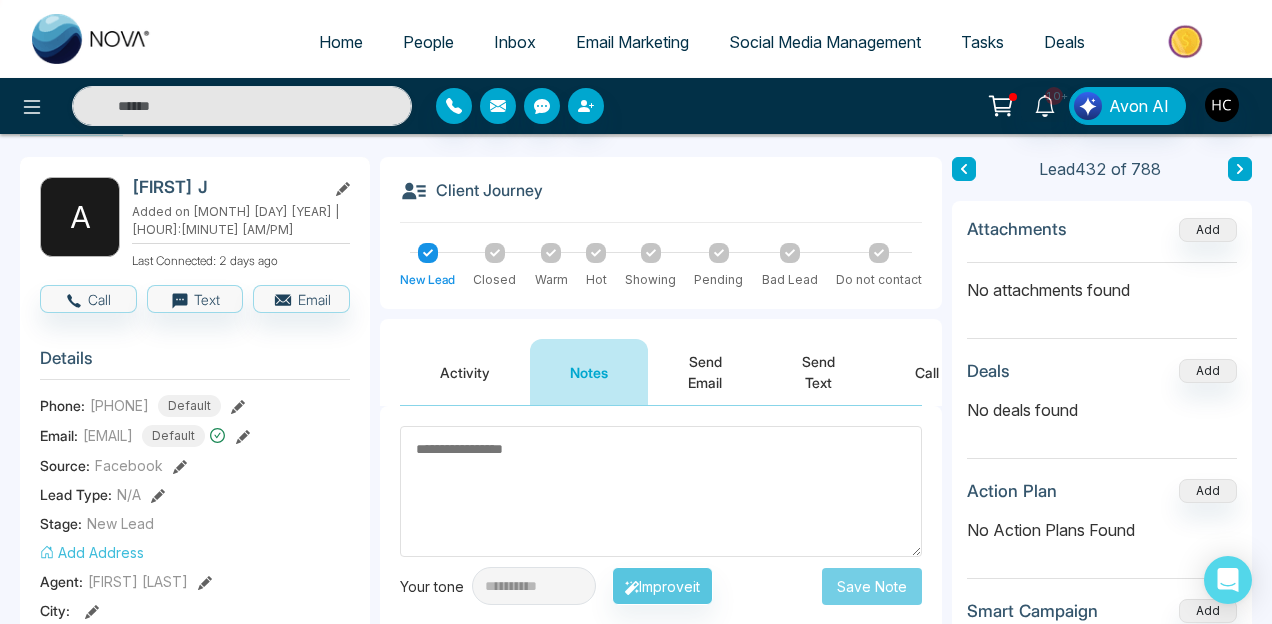 click on "Activity" at bounding box center (465, 372) 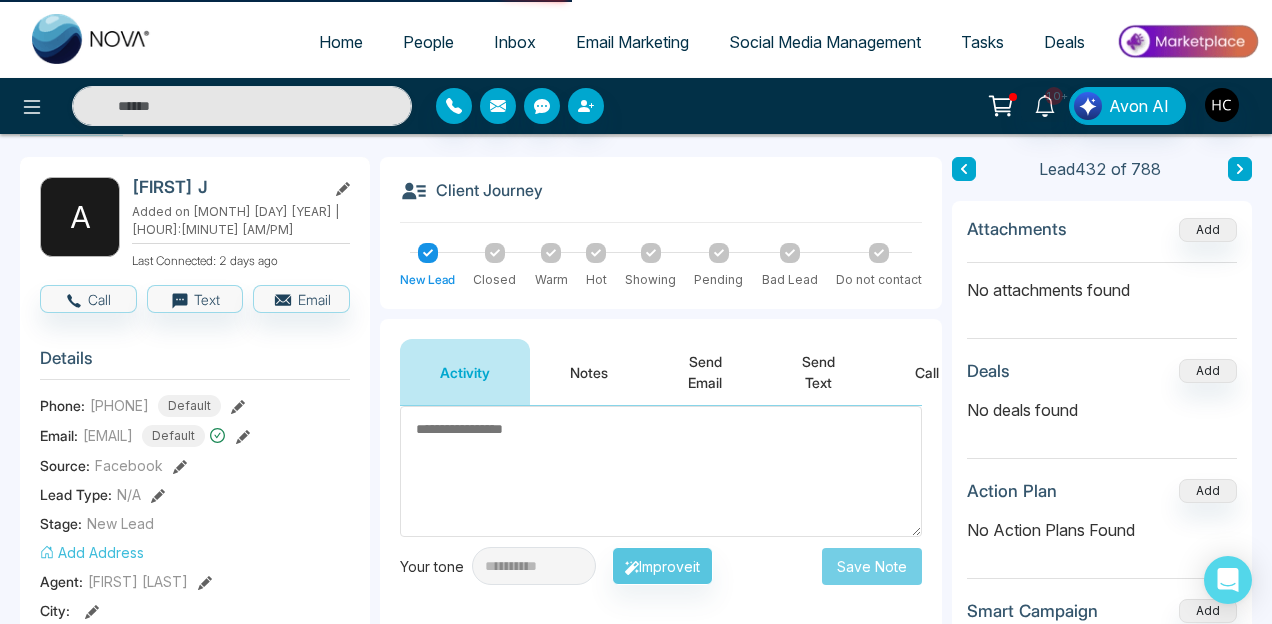 click on "Notes" at bounding box center [589, 372] 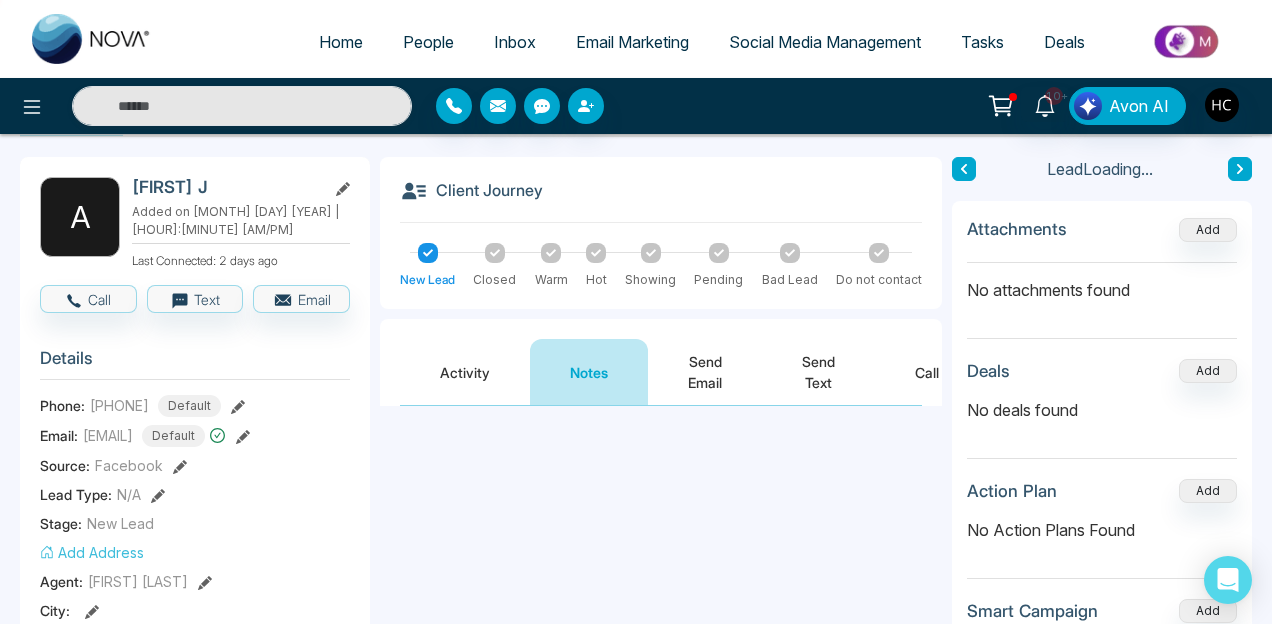 click on "Activity" at bounding box center [465, 372] 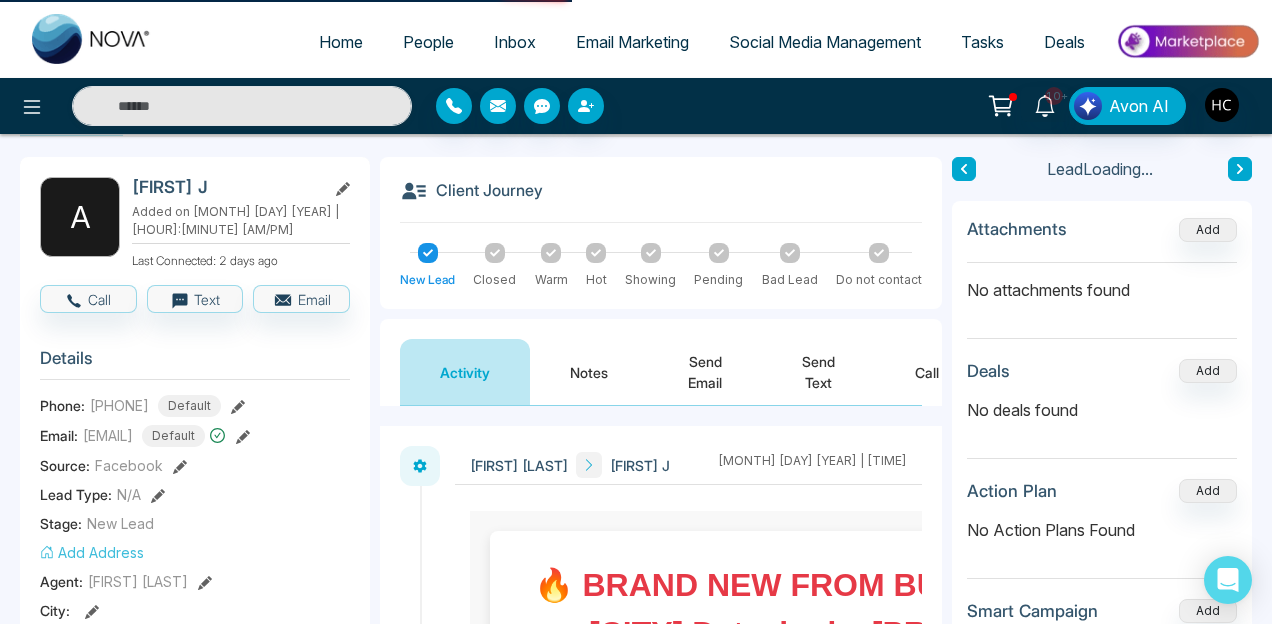 click on "Notes" at bounding box center [589, 372] 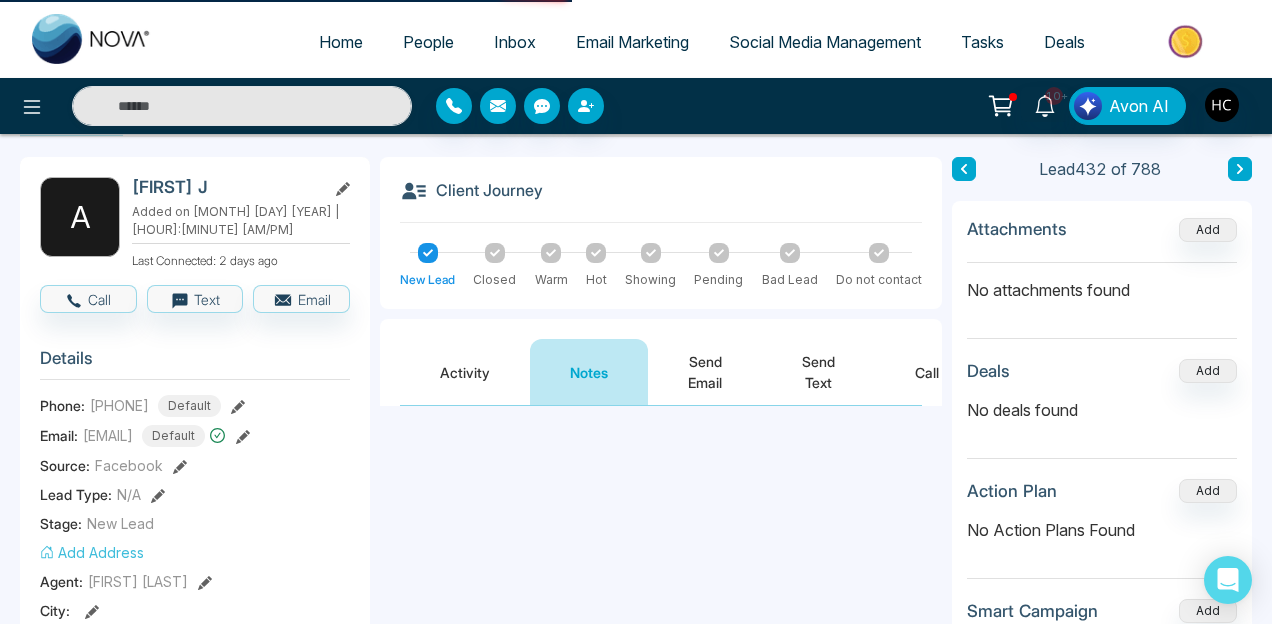 scroll, scrollTop: 163, scrollLeft: 0, axis: vertical 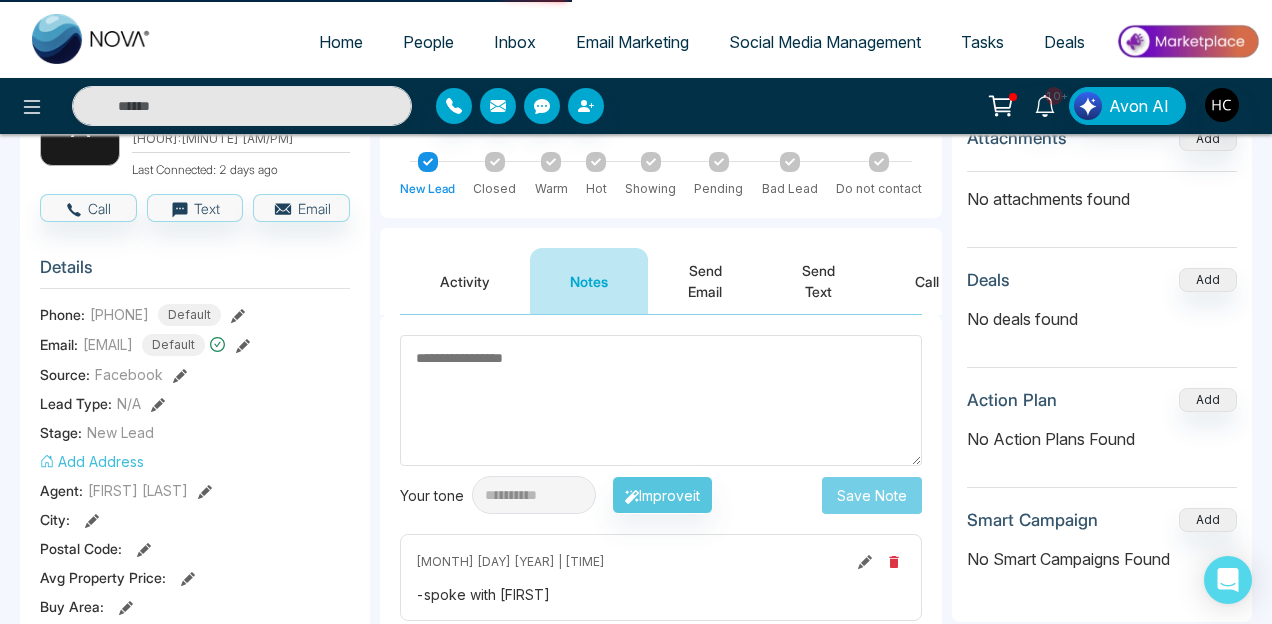 click on "Activity" at bounding box center (465, 281) 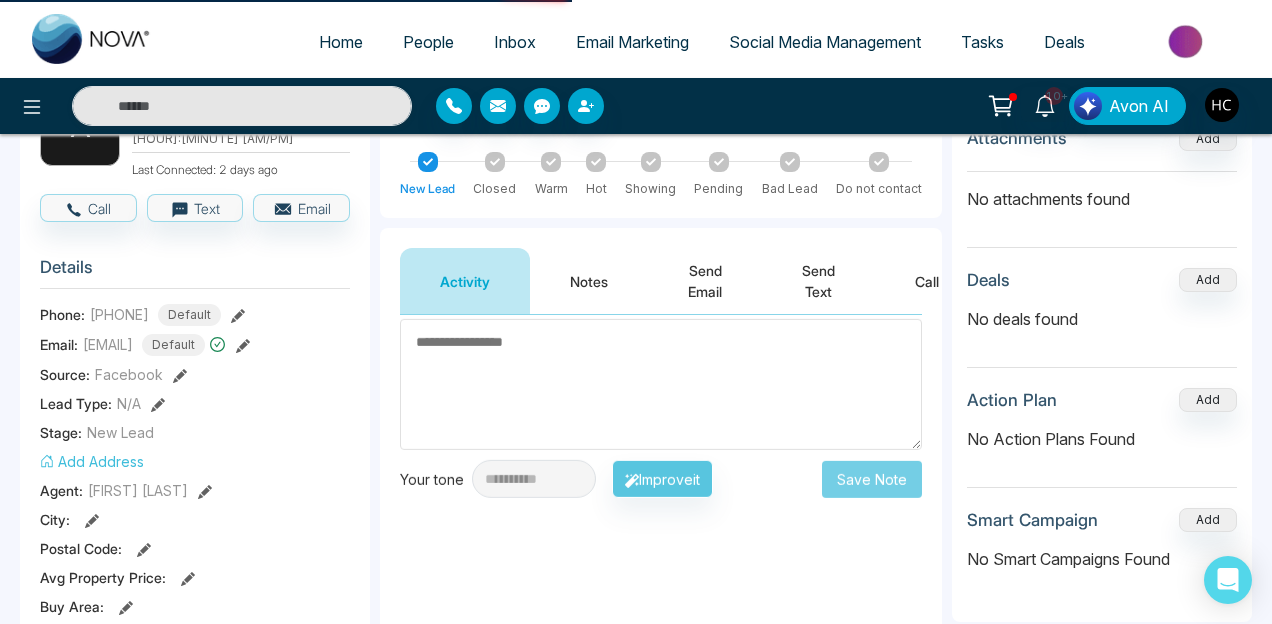click on "Notes" at bounding box center [589, 281] 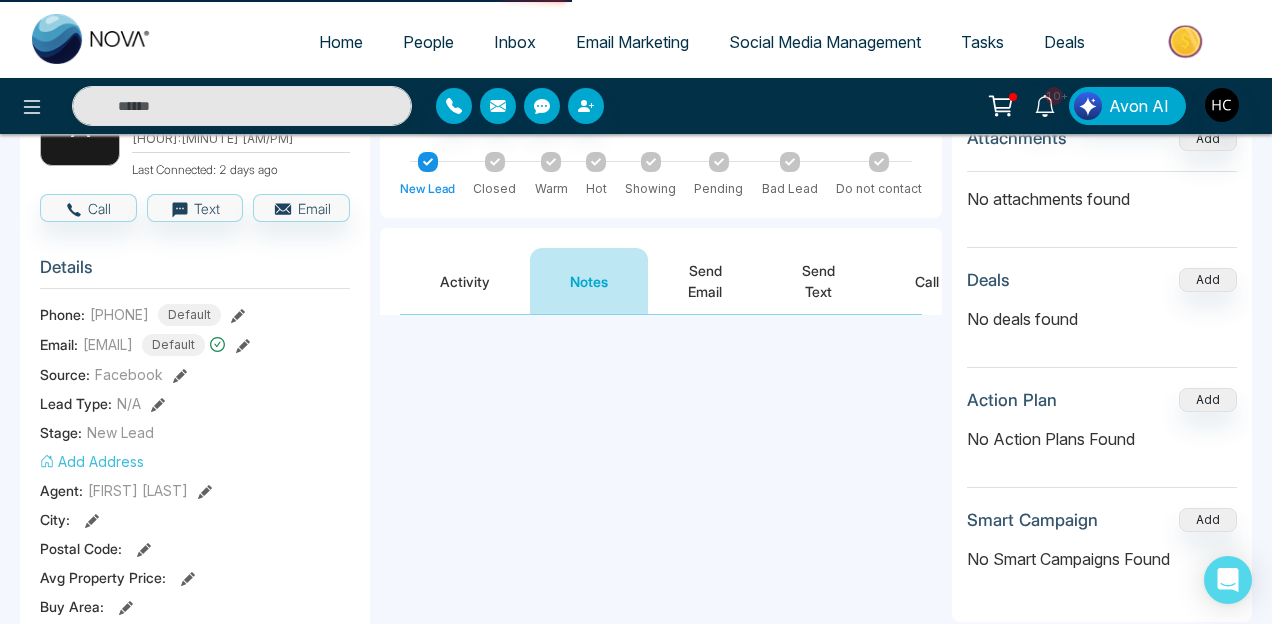 click at bounding box center [661, 400] 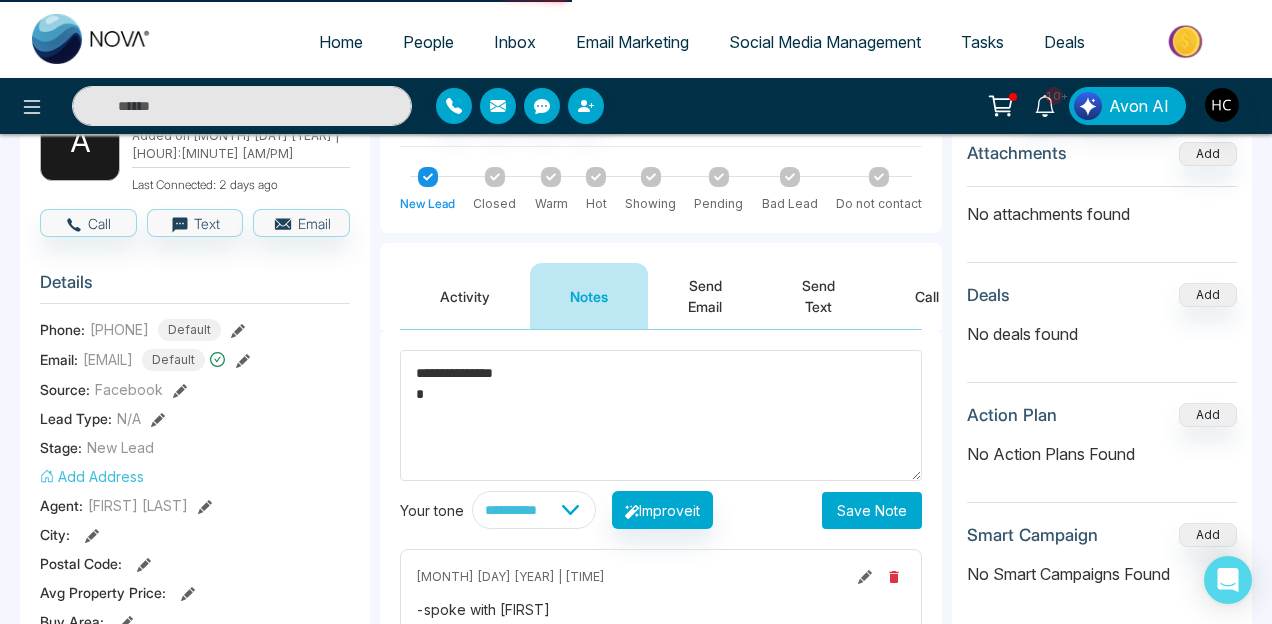 scroll, scrollTop: 119, scrollLeft: 0, axis: vertical 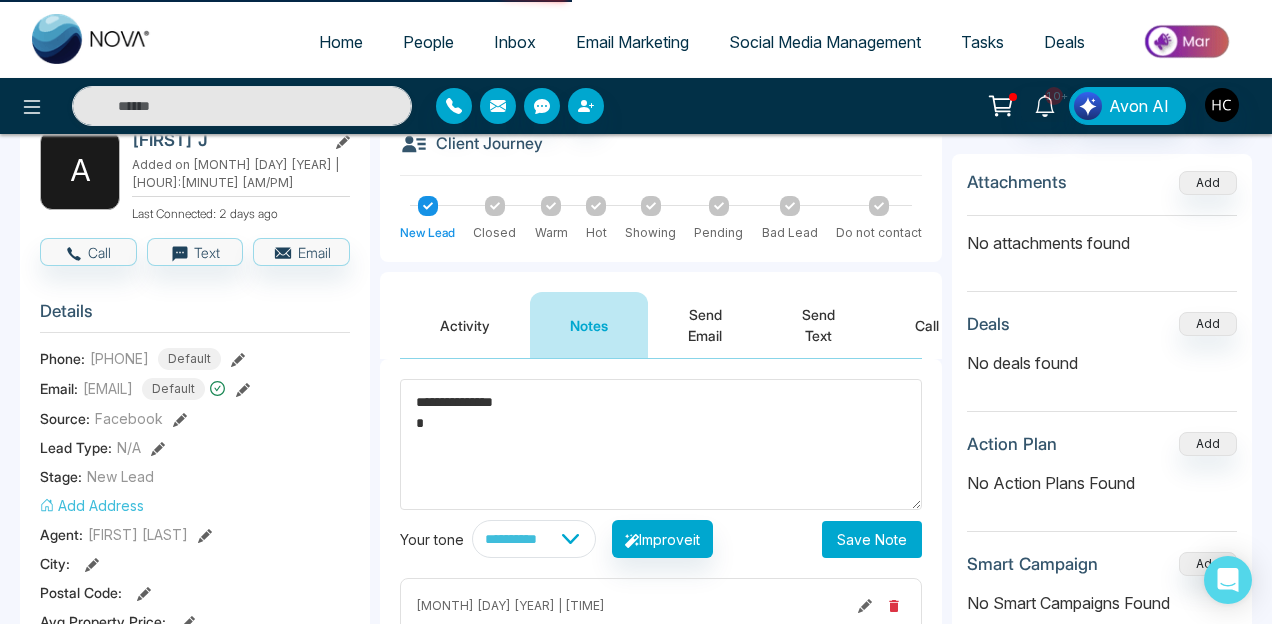 drag, startPoint x: 439, startPoint y: 436, endPoint x: 407, endPoint y: 422, distance: 34.928497 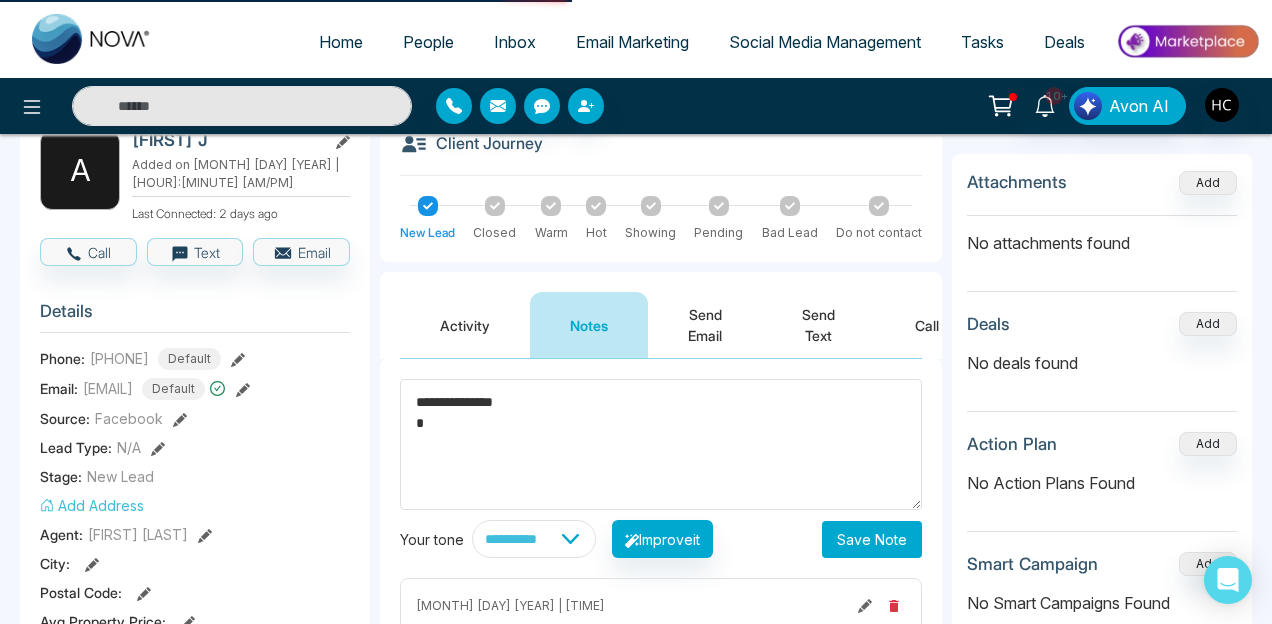 click on "**********" at bounding box center [661, 444] 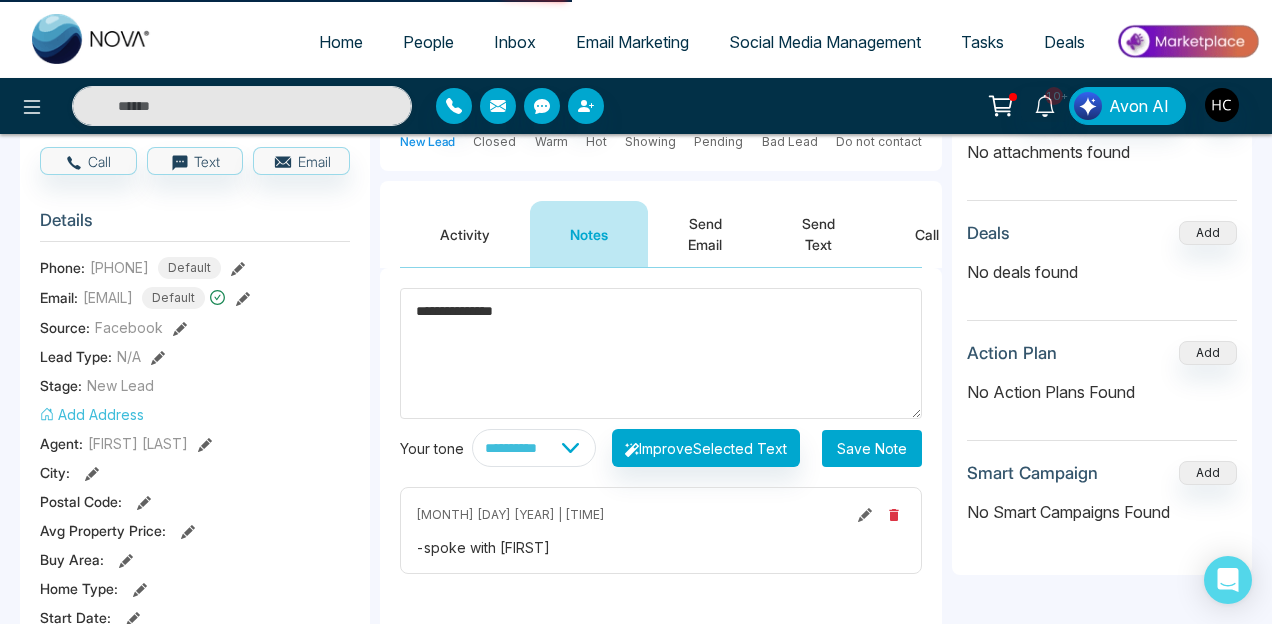 scroll, scrollTop: 198, scrollLeft: 0, axis: vertical 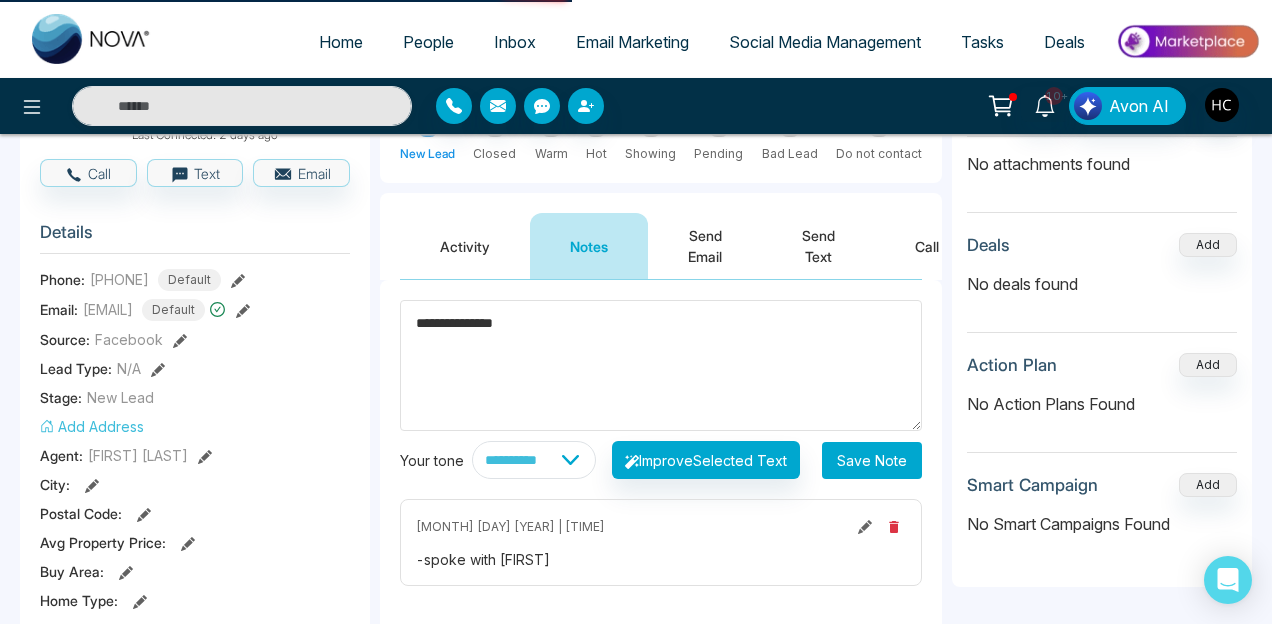 type on "**********" 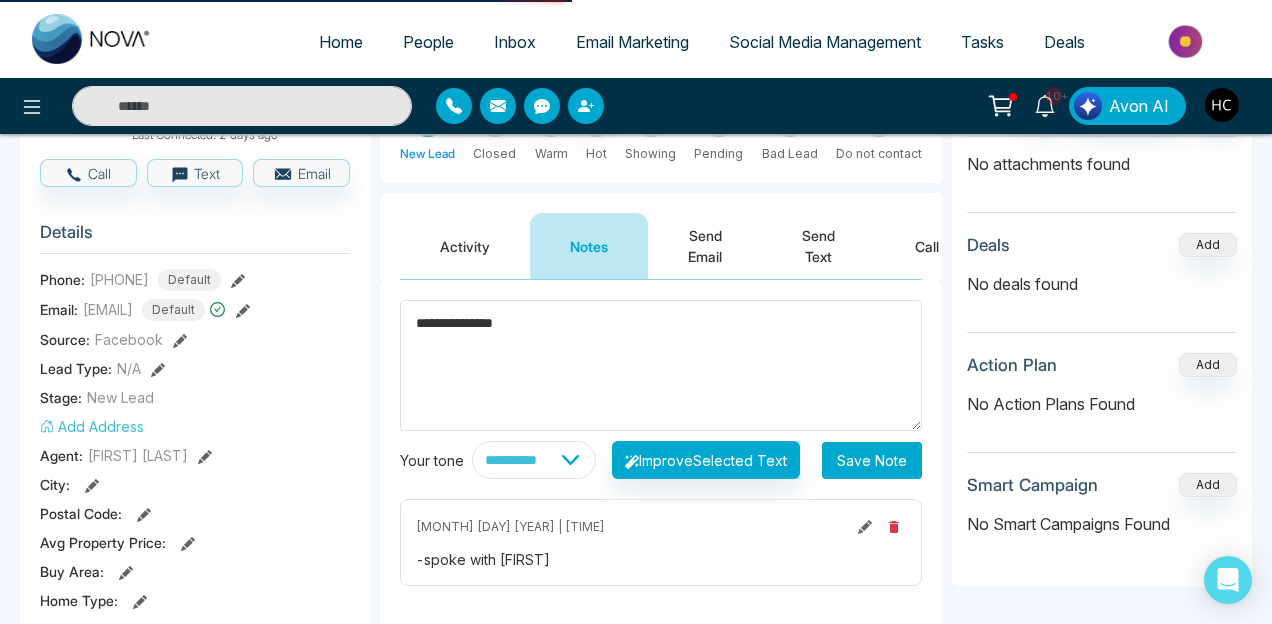 click on "Save Note" at bounding box center [872, 460] 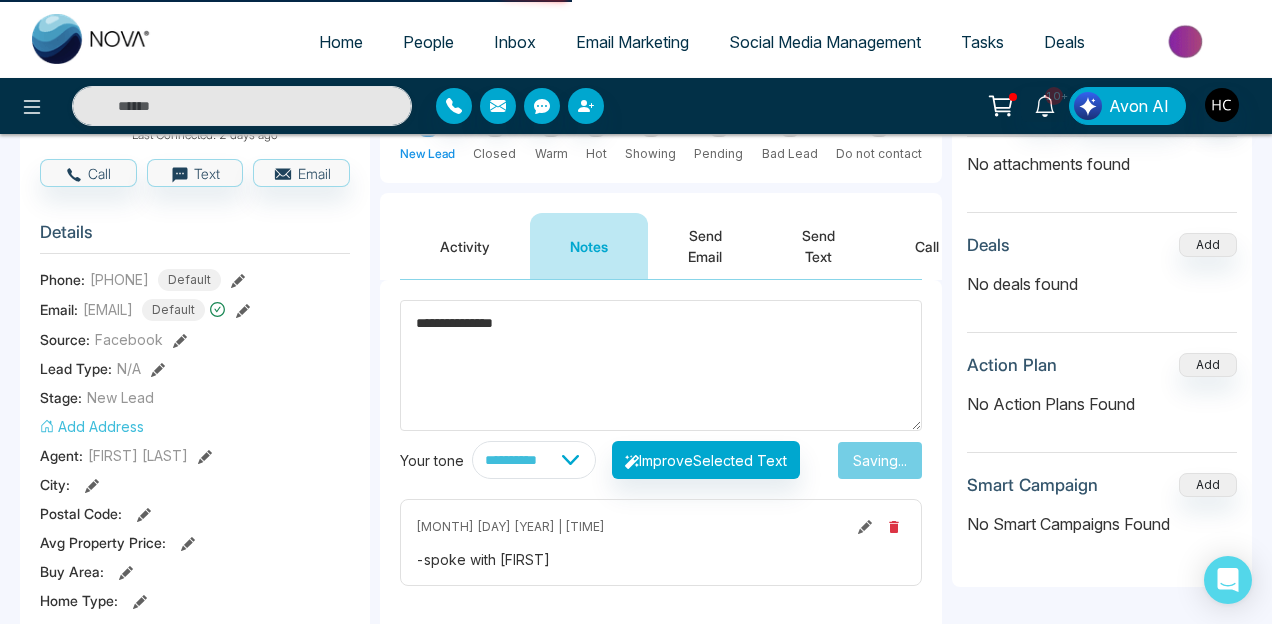 scroll, scrollTop: 0, scrollLeft: 0, axis: both 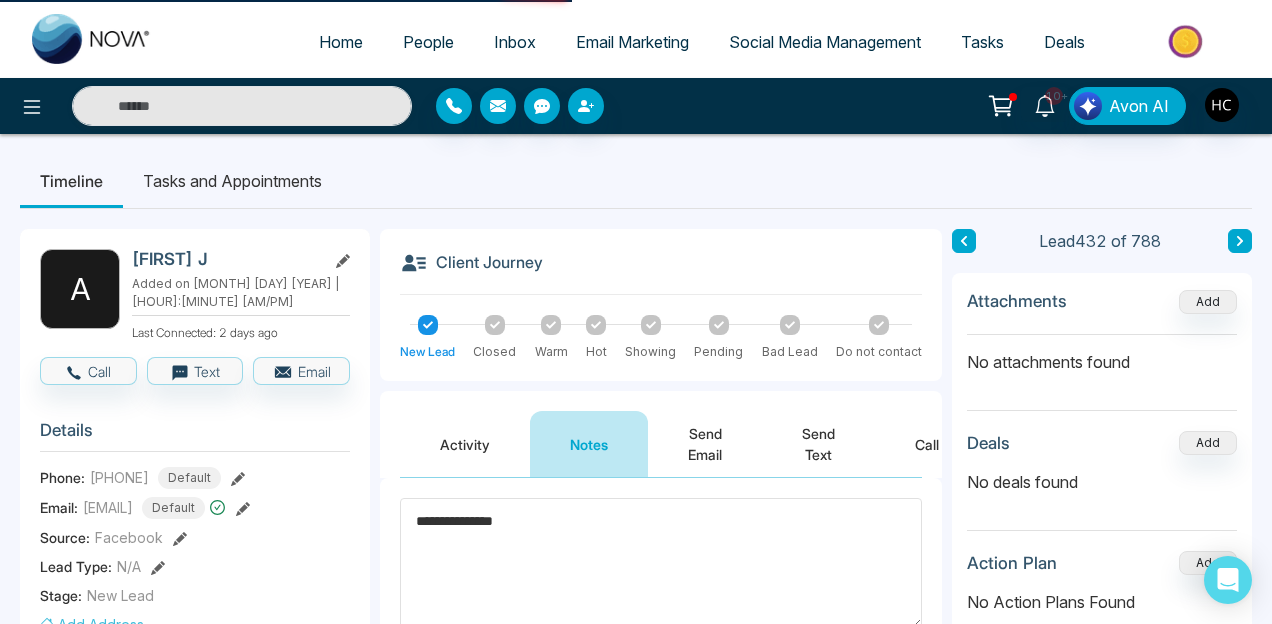 type 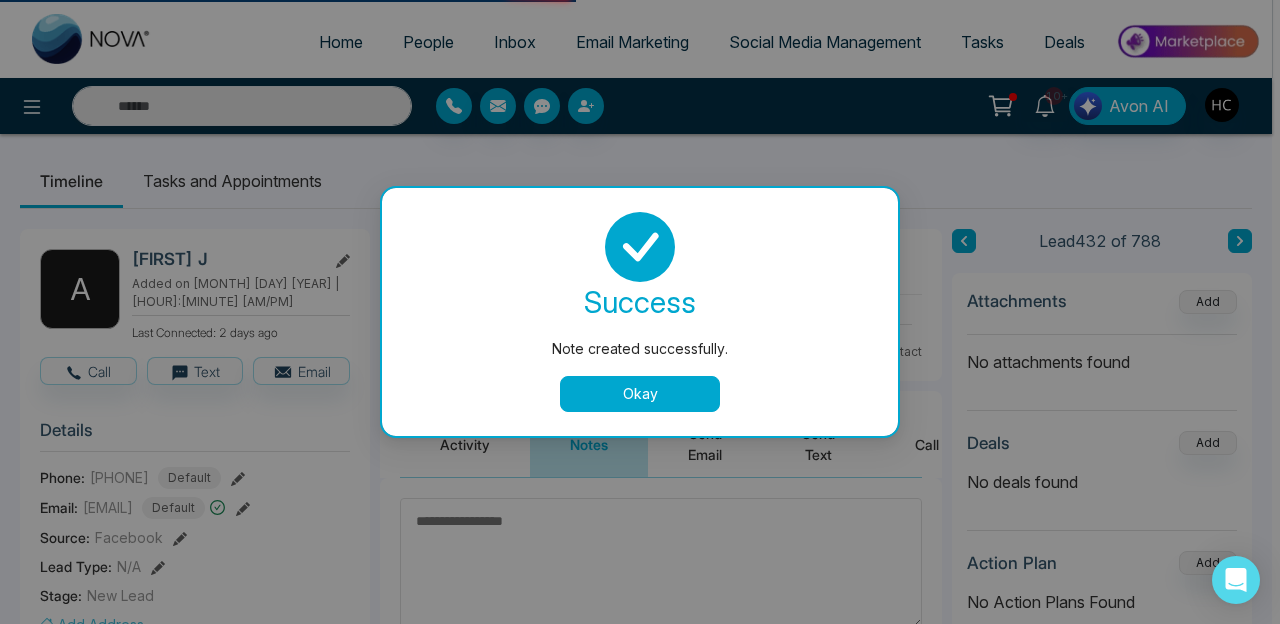 click on "Okay" at bounding box center [640, 394] 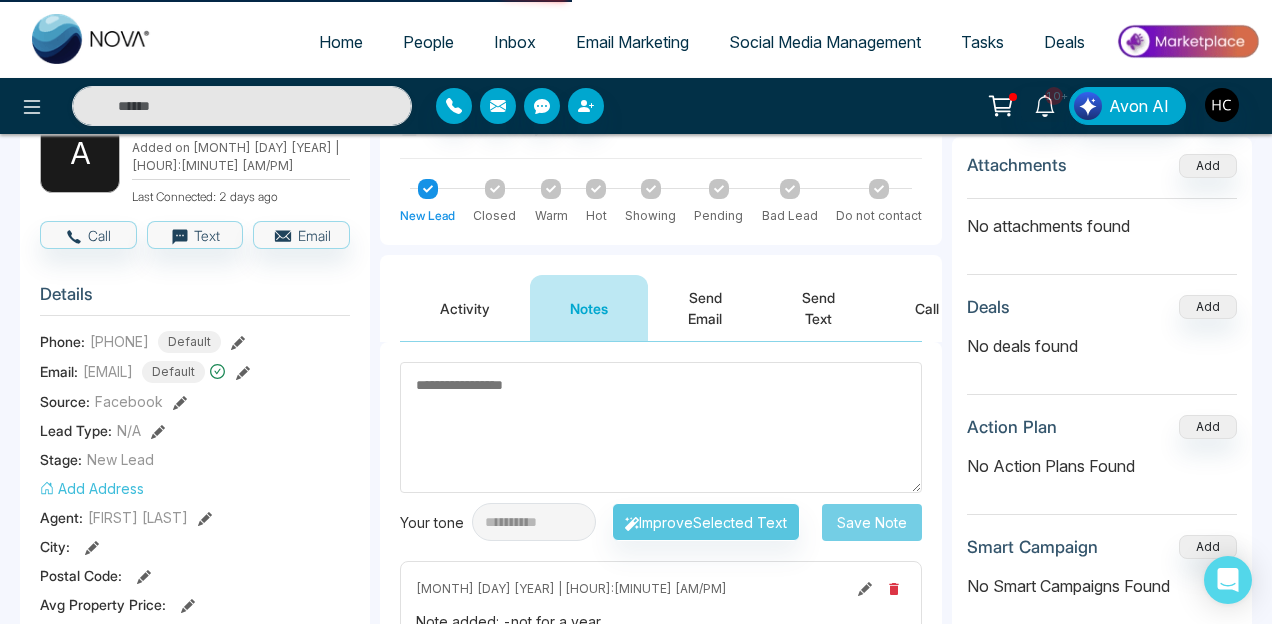 scroll, scrollTop: 163, scrollLeft: 0, axis: vertical 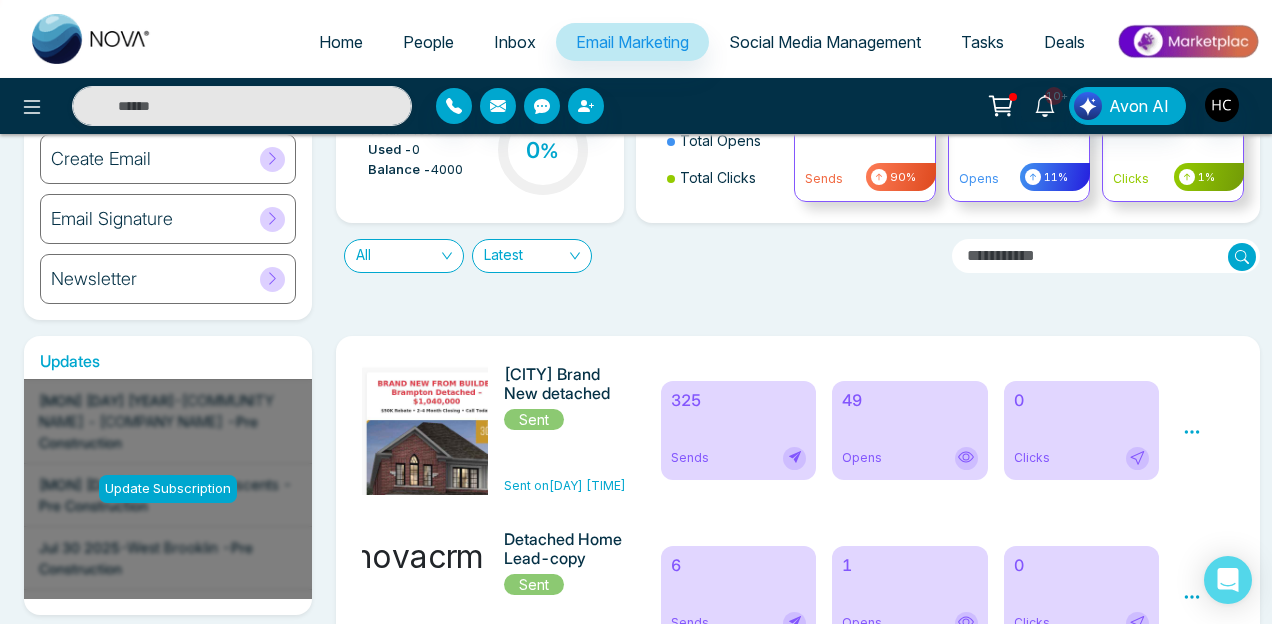 click on "49" at bounding box center (910, 400) 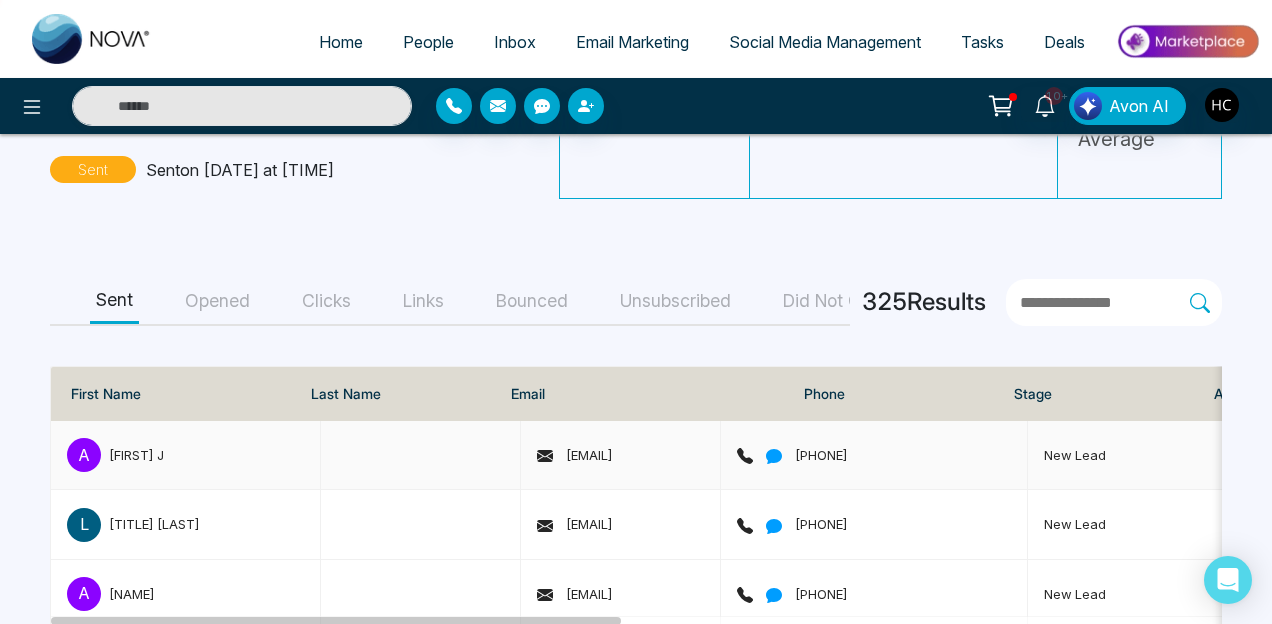 scroll, scrollTop: 240, scrollLeft: 0, axis: vertical 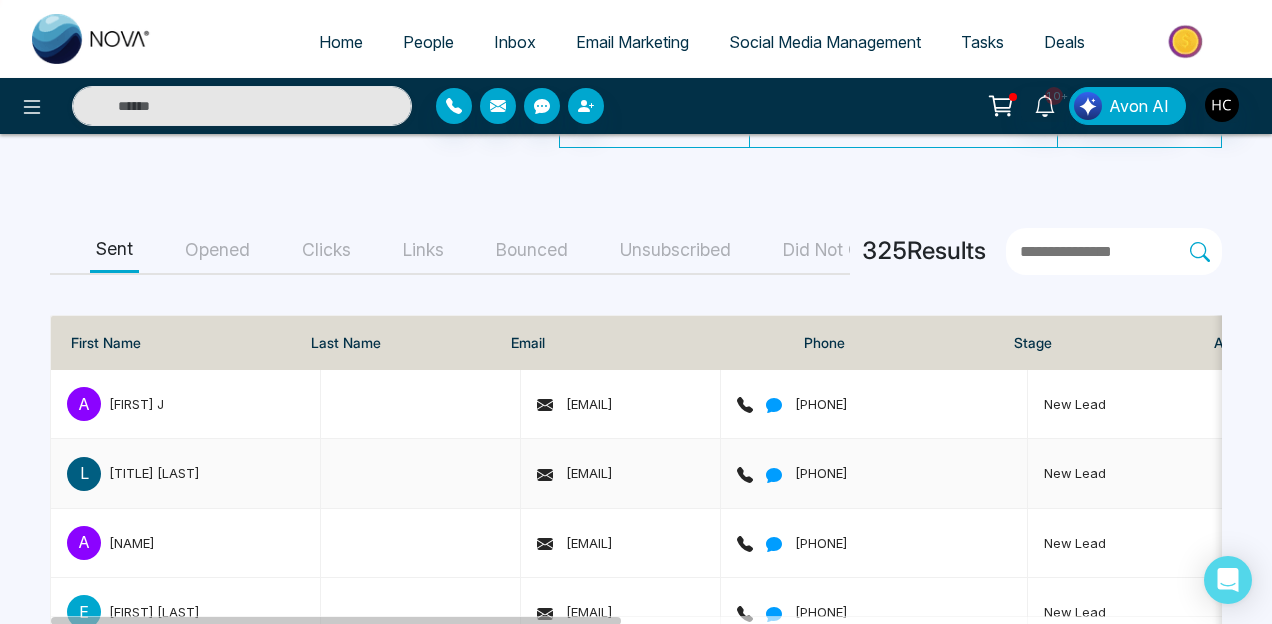 click on "[TITLE] [LAST]" at bounding box center (154, 473) 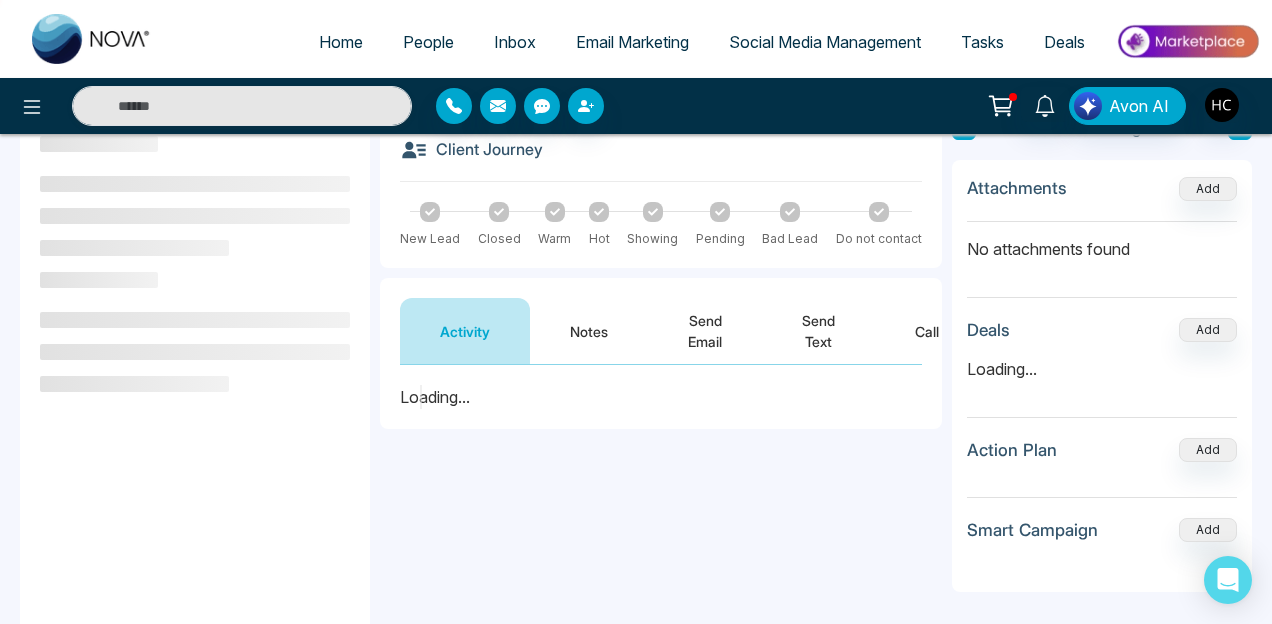 scroll, scrollTop: 125, scrollLeft: 0, axis: vertical 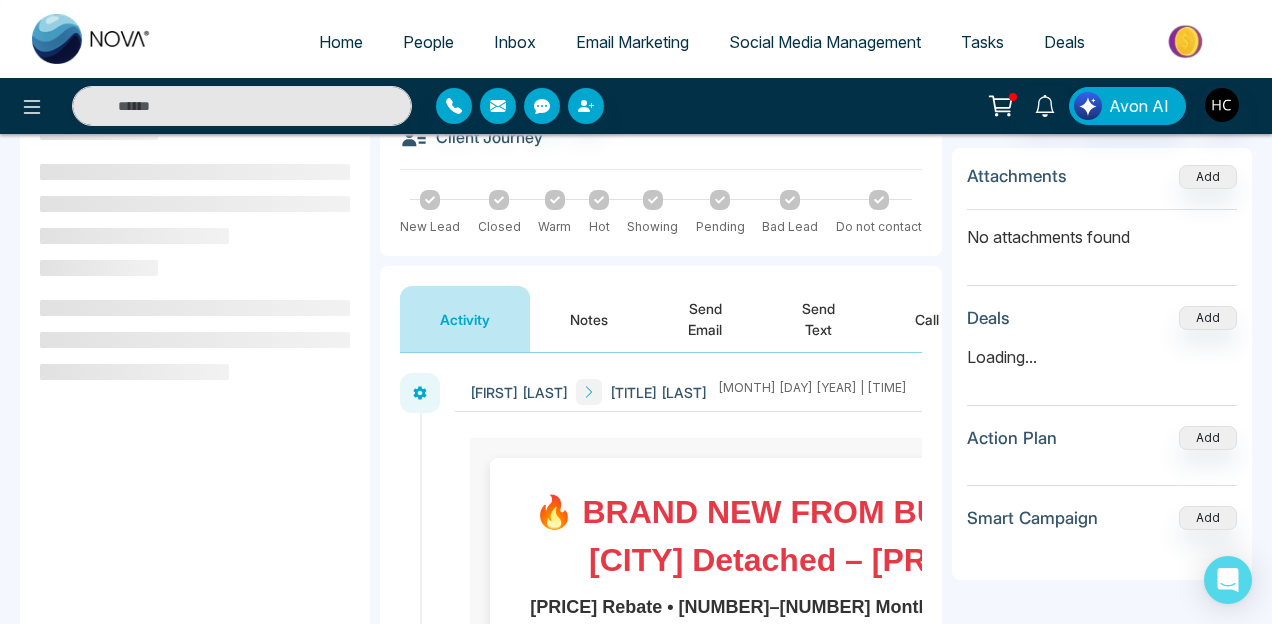 click on "Notes" at bounding box center [589, 319] 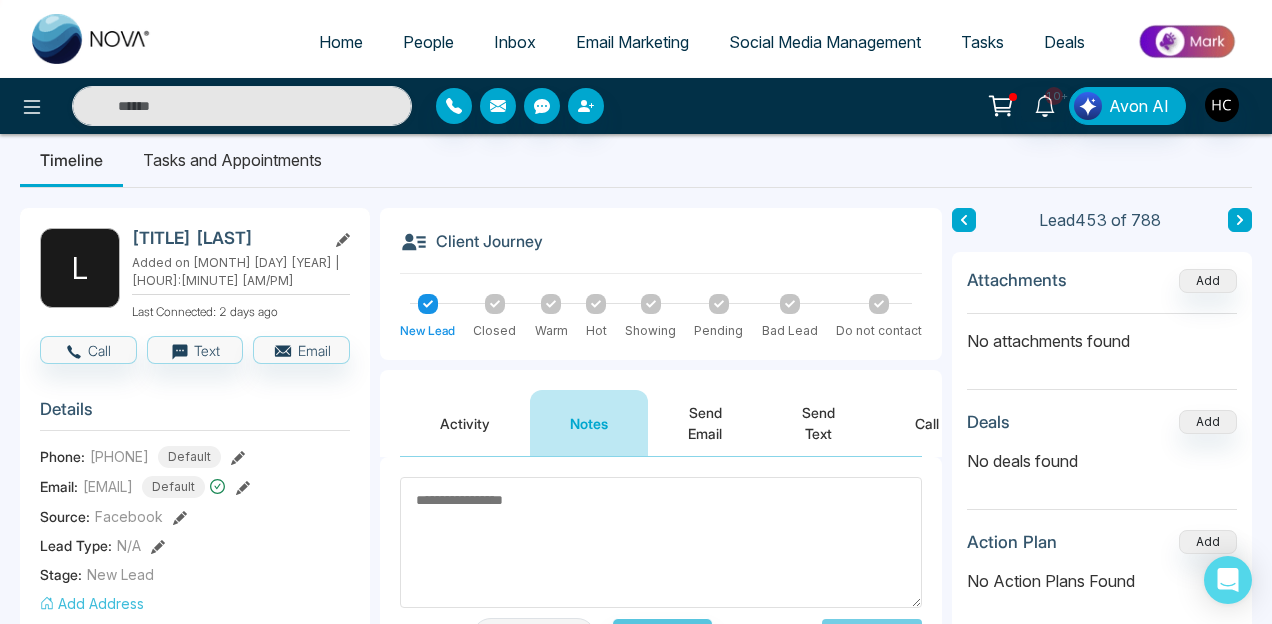 scroll, scrollTop: 10, scrollLeft: 0, axis: vertical 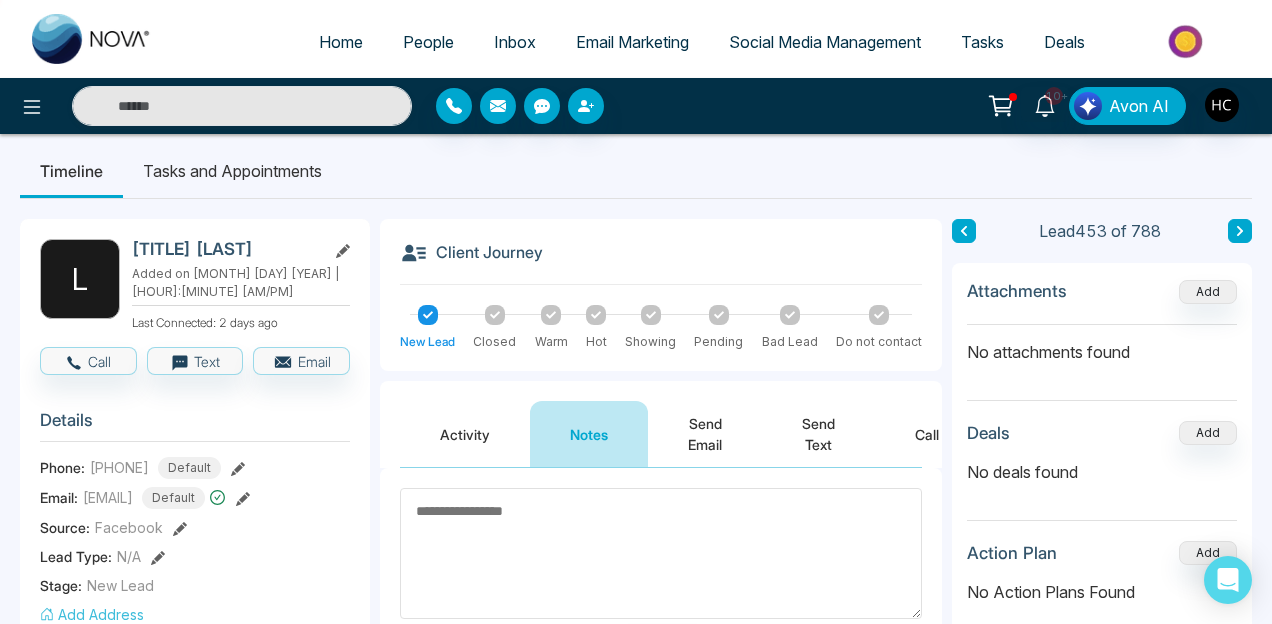 click on "Activity" at bounding box center (465, 434) 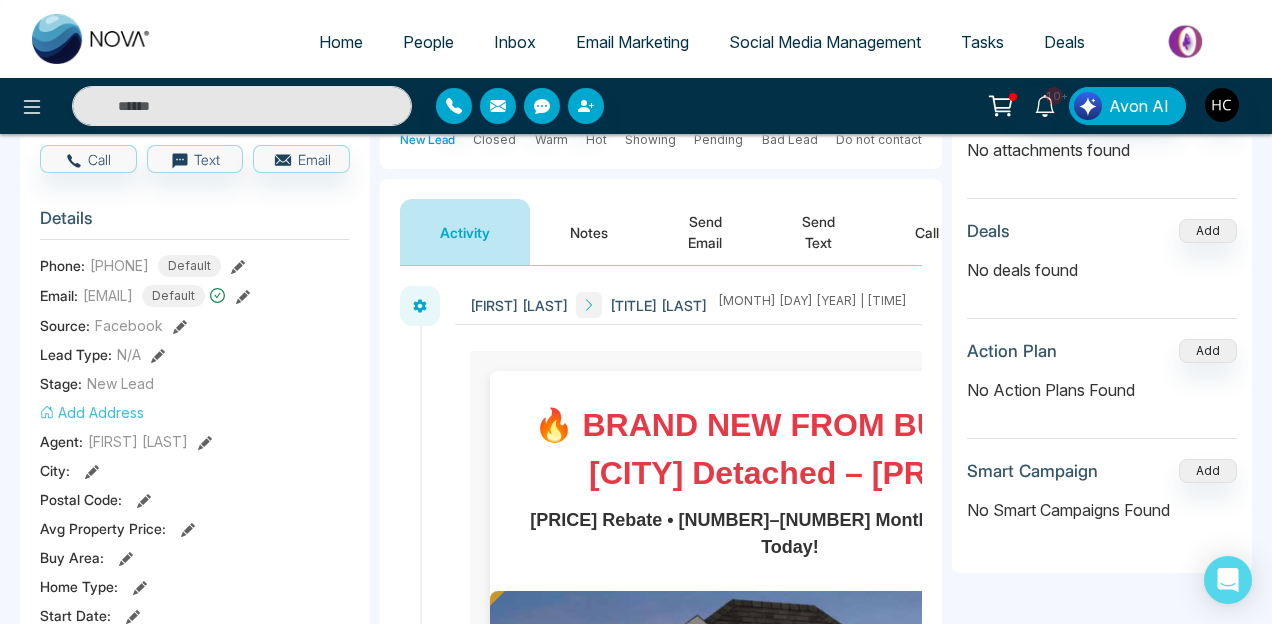 scroll, scrollTop: 208, scrollLeft: 0, axis: vertical 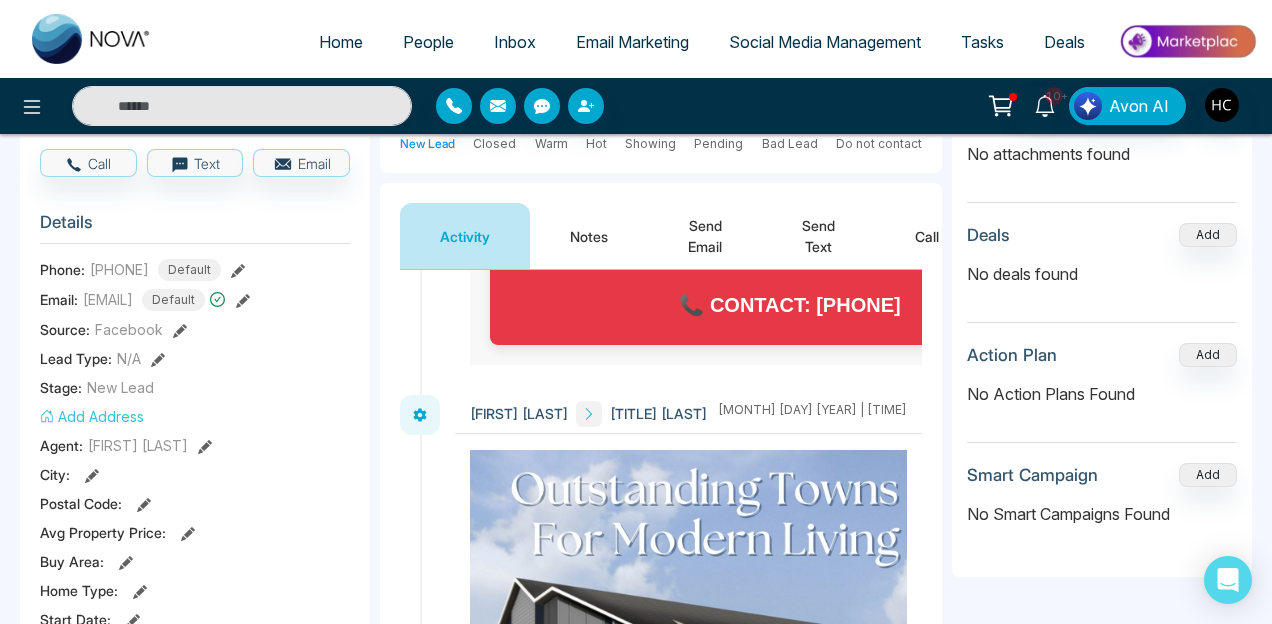 click on "Notes" at bounding box center [589, 236] 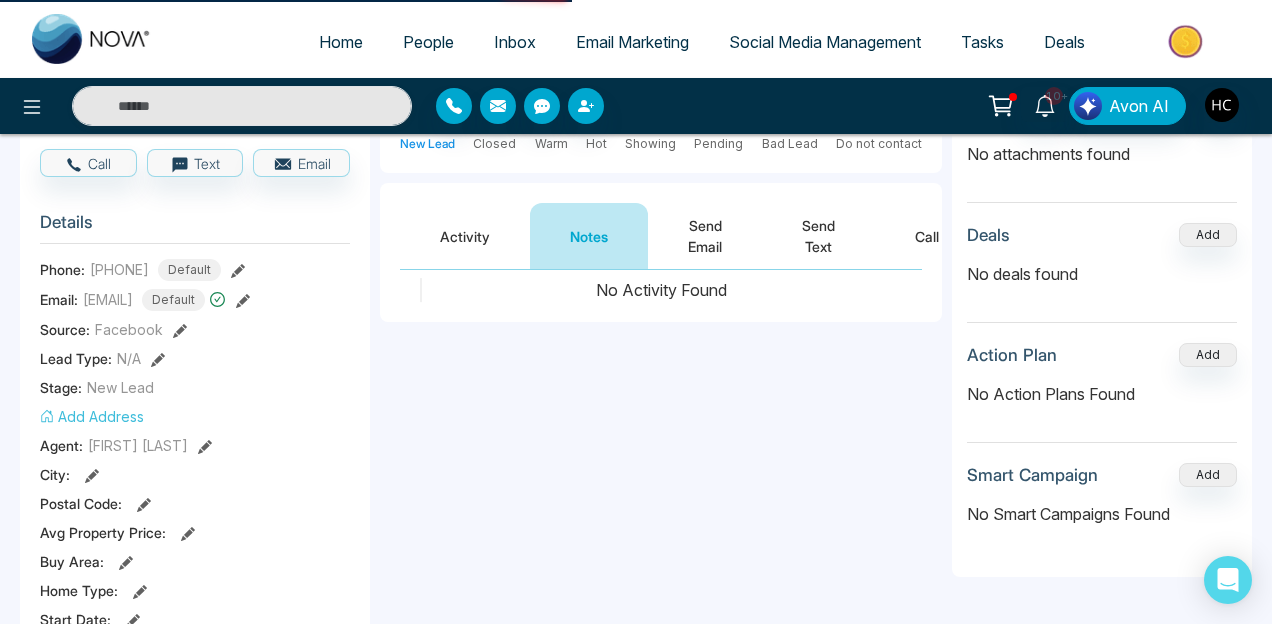 scroll, scrollTop: 0, scrollLeft: 0, axis: both 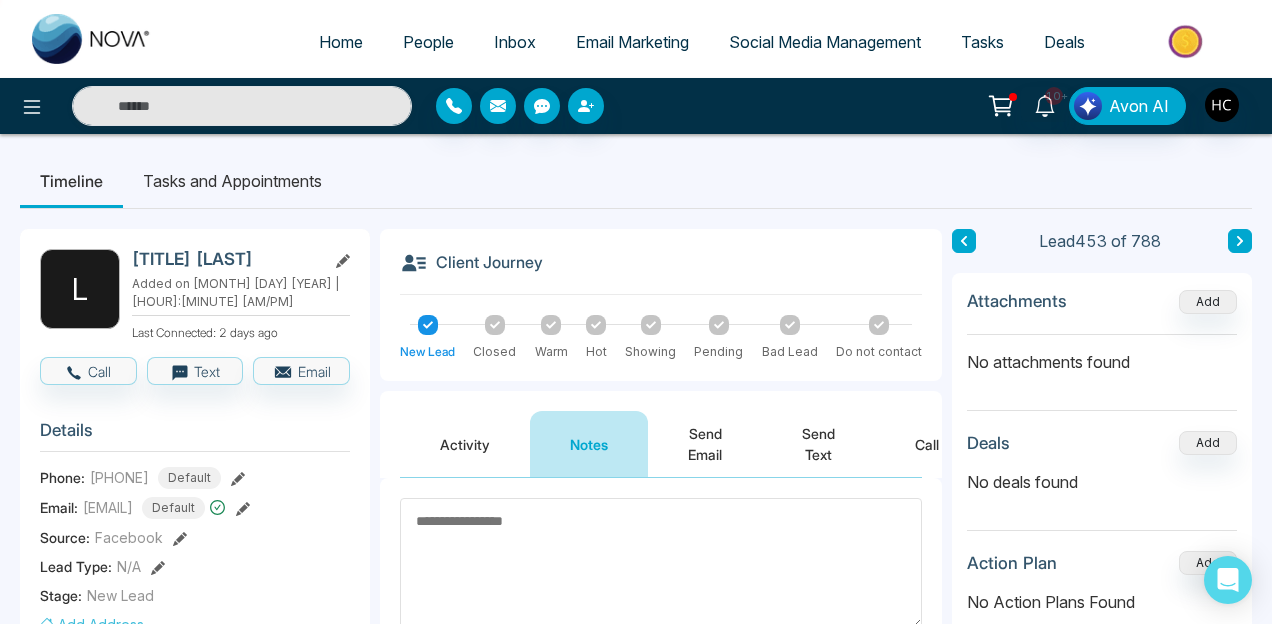 drag, startPoint x: 162, startPoint y: 468, endPoint x: 212, endPoint y: 468, distance: 50 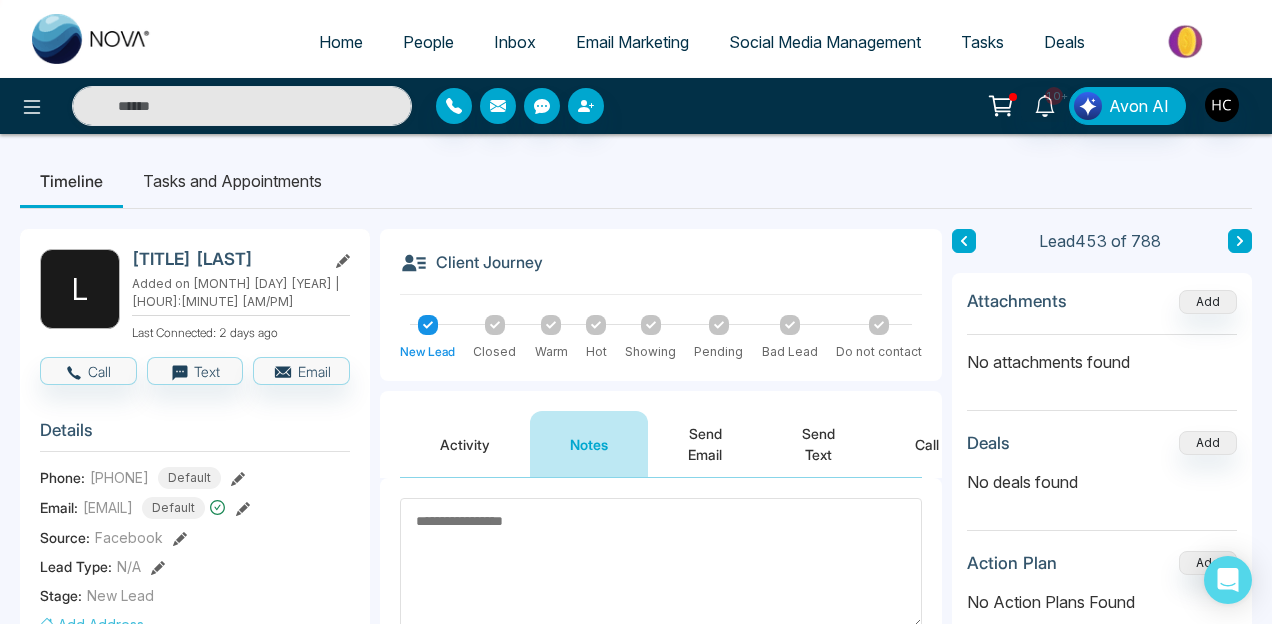 click on "+15197296351 Default" at bounding box center [155, 478] 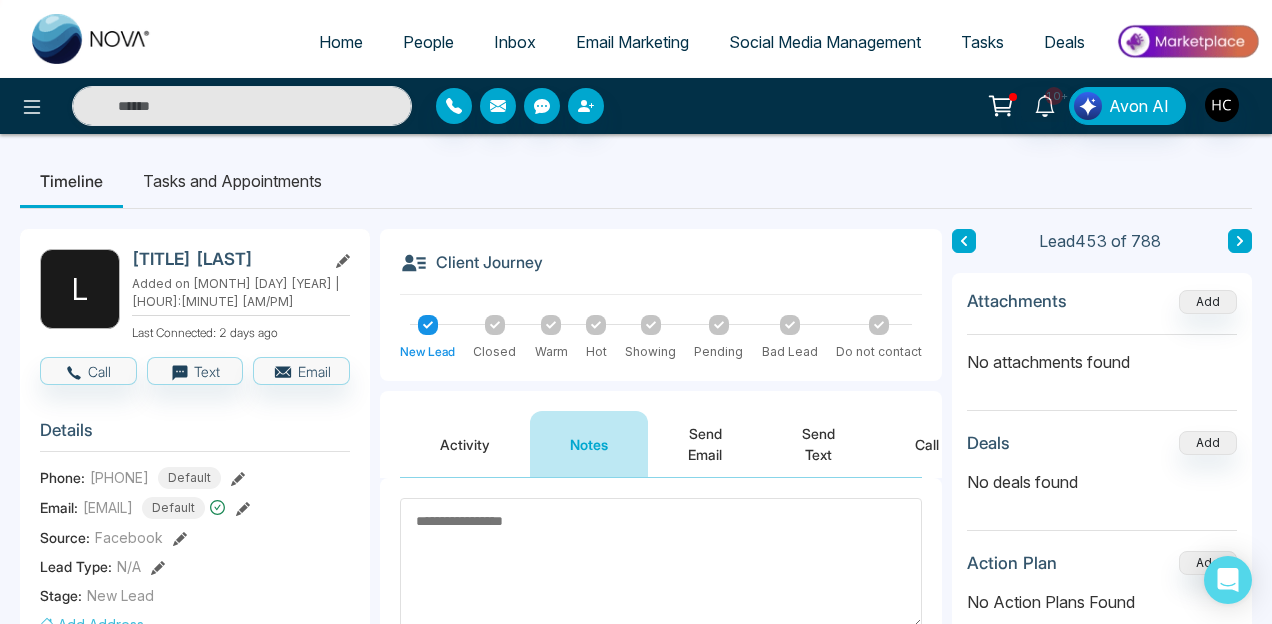 click at bounding box center (1240, 241) 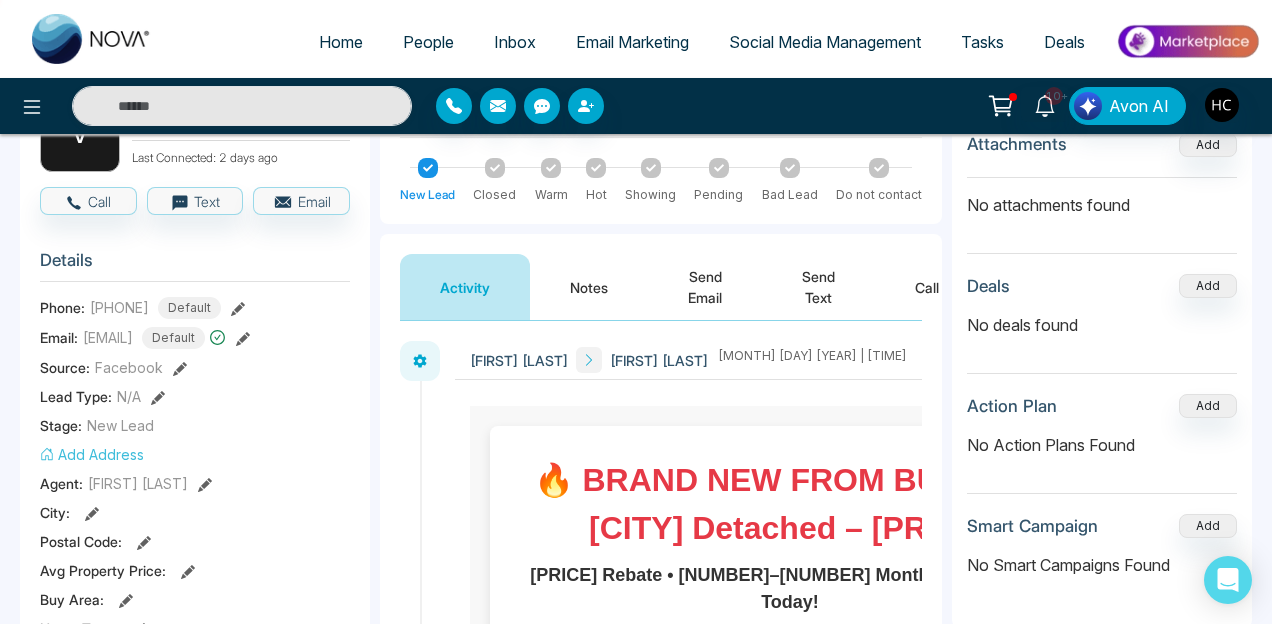 scroll, scrollTop: 149, scrollLeft: 0, axis: vertical 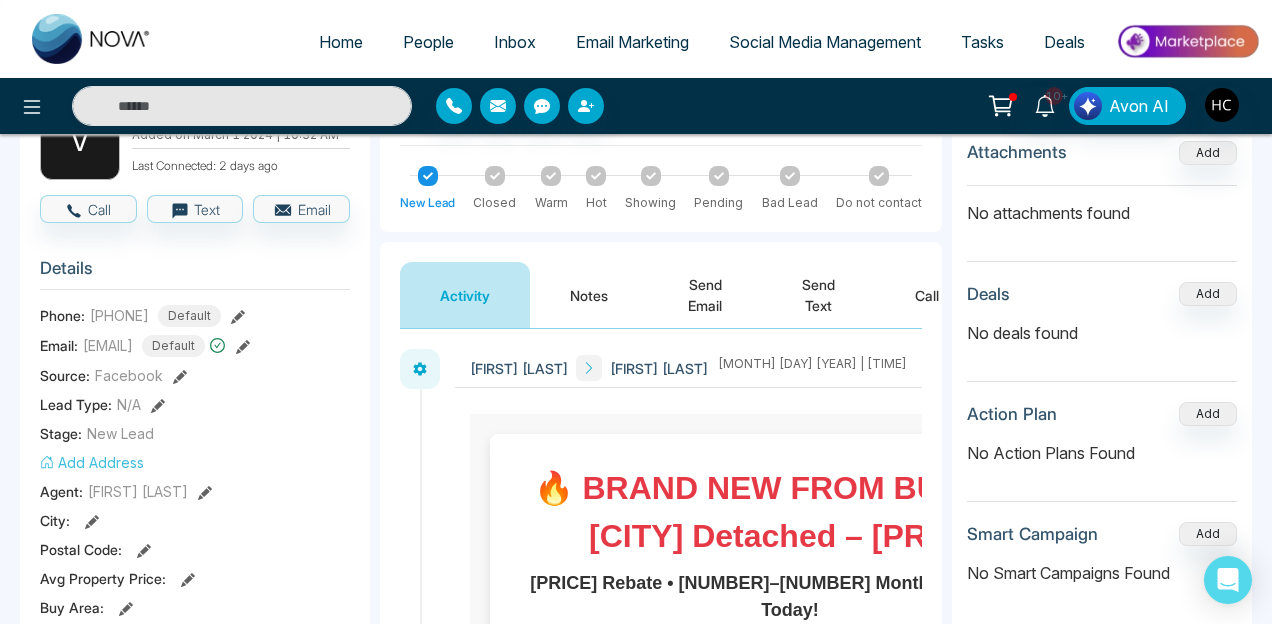 click on "Notes" at bounding box center (589, 295) 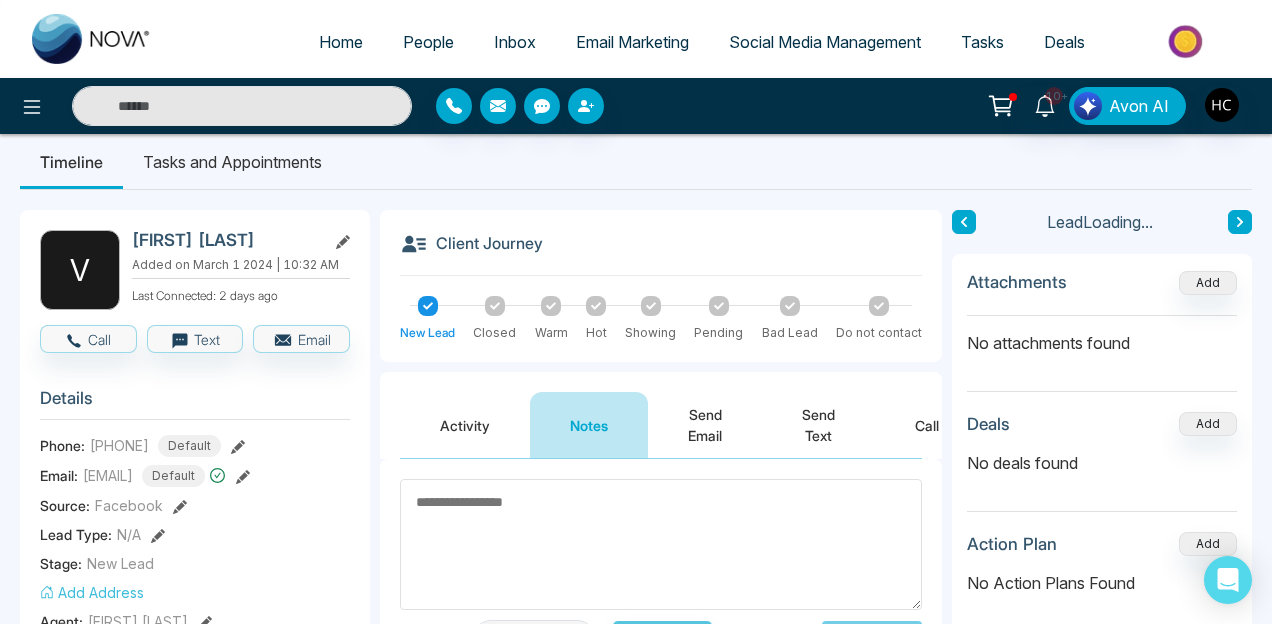 scroll, scrollTop: 10, scrollLeft: 0, axis: vertical 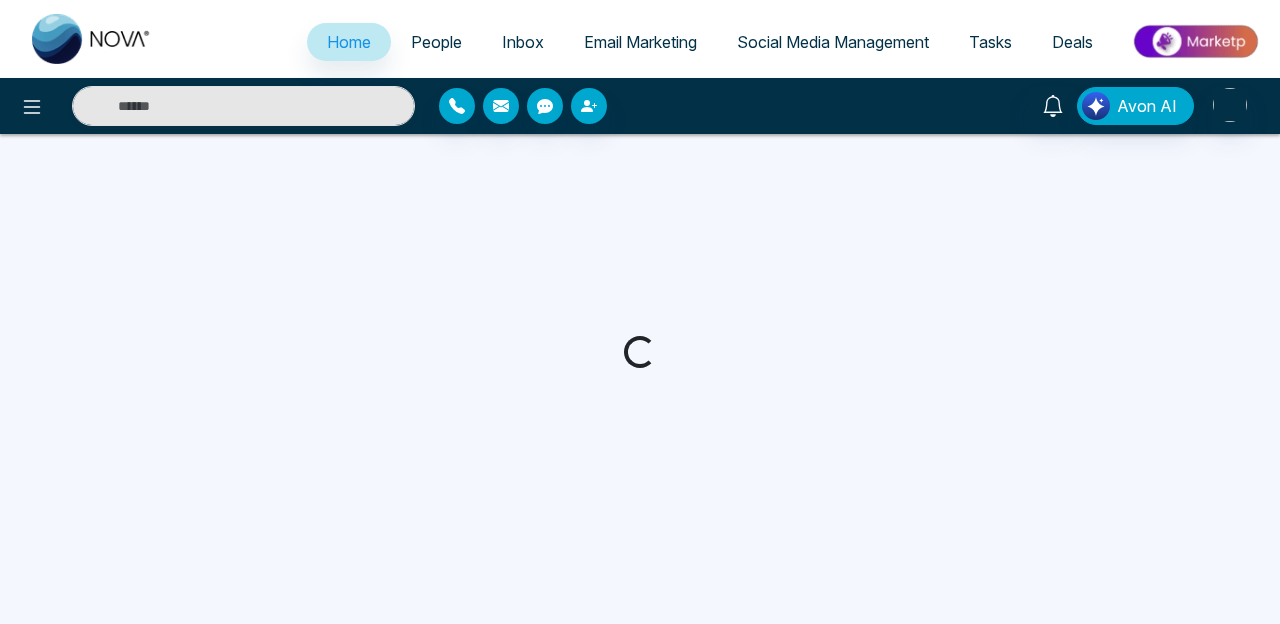 select on "*" 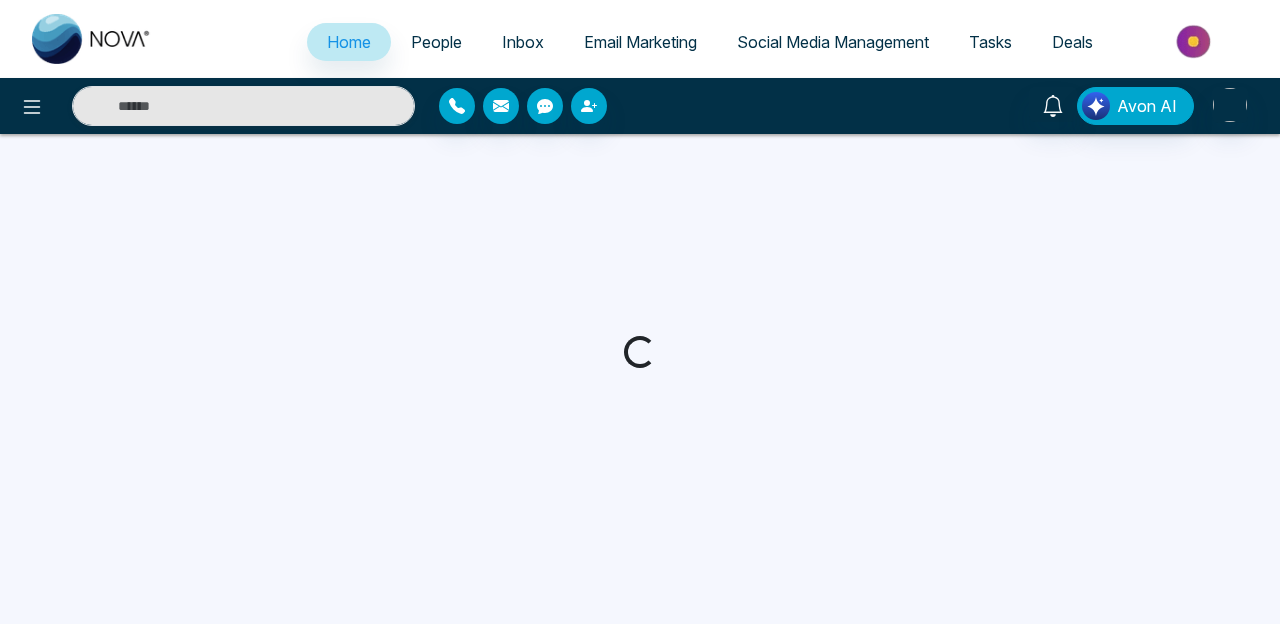 select on "*" 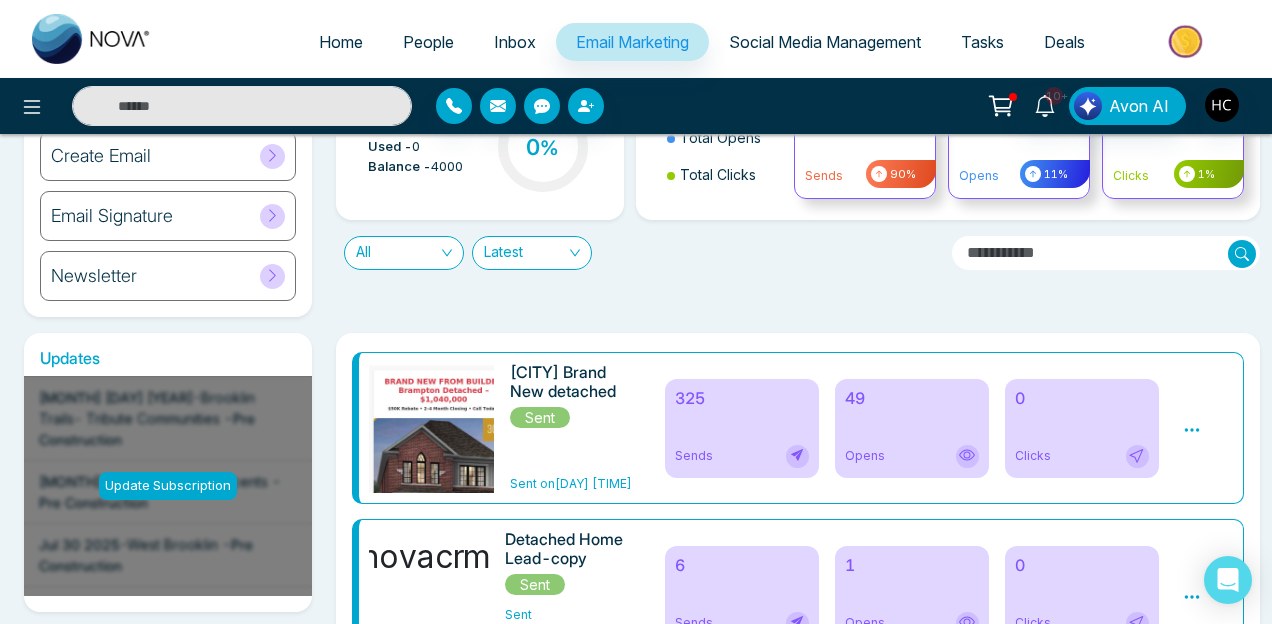 scroll, scrollTop: 150, scrollLeft: 0, axis: vertical 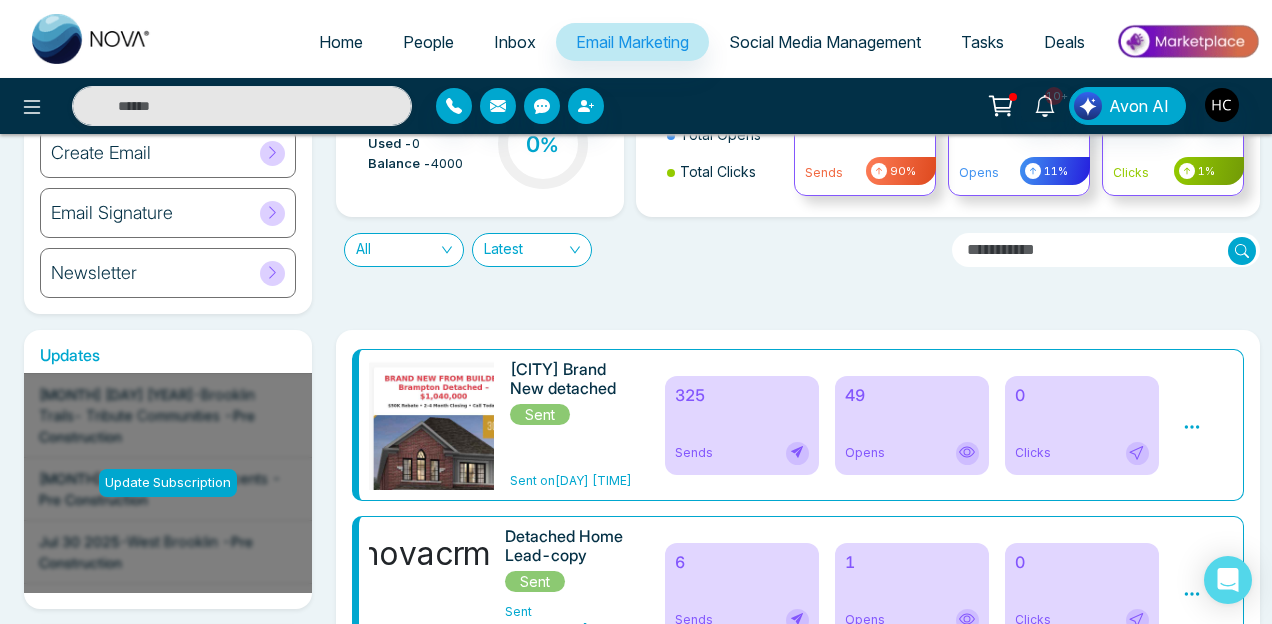 click on "49 Opens" at bounding box center [912, 425] 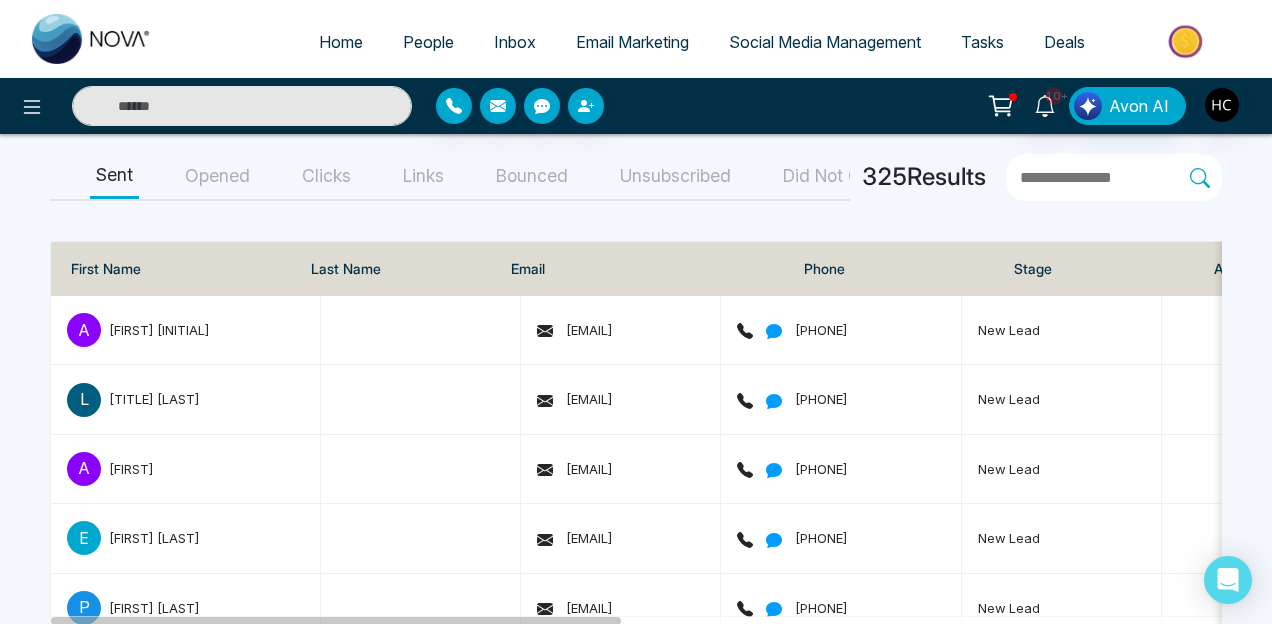 scroll, scrollTop: 321, scrollLeft: 0, axis: vertical 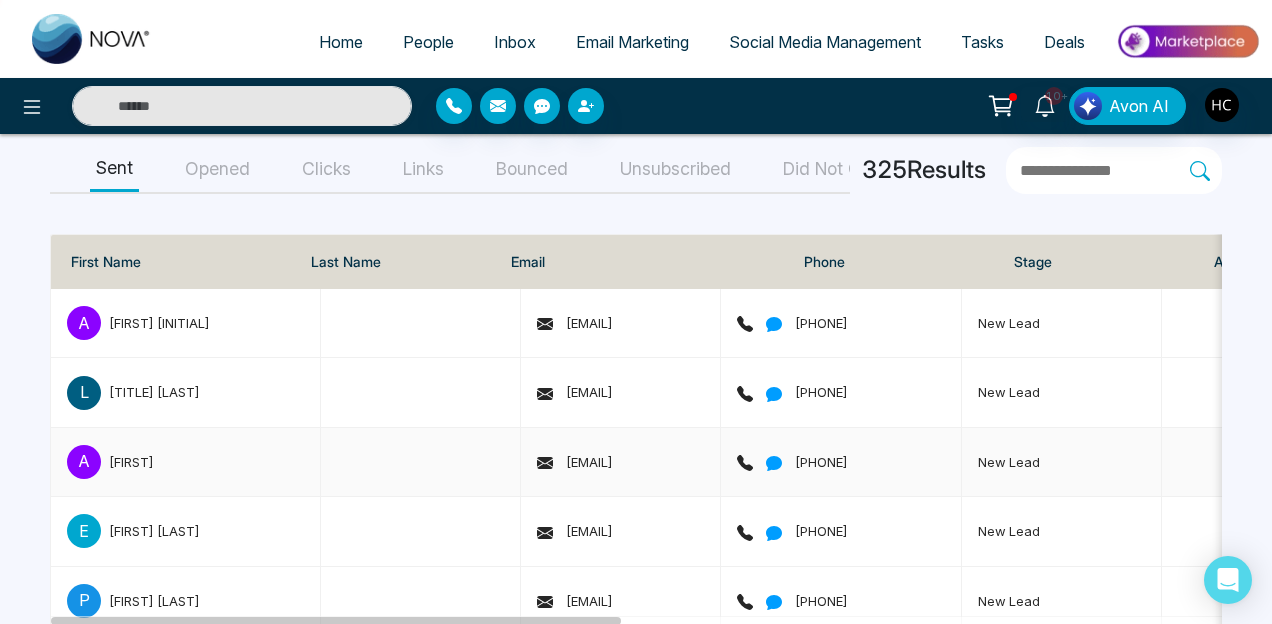 click on "[FIRST]" at bounding box center (131, 462) 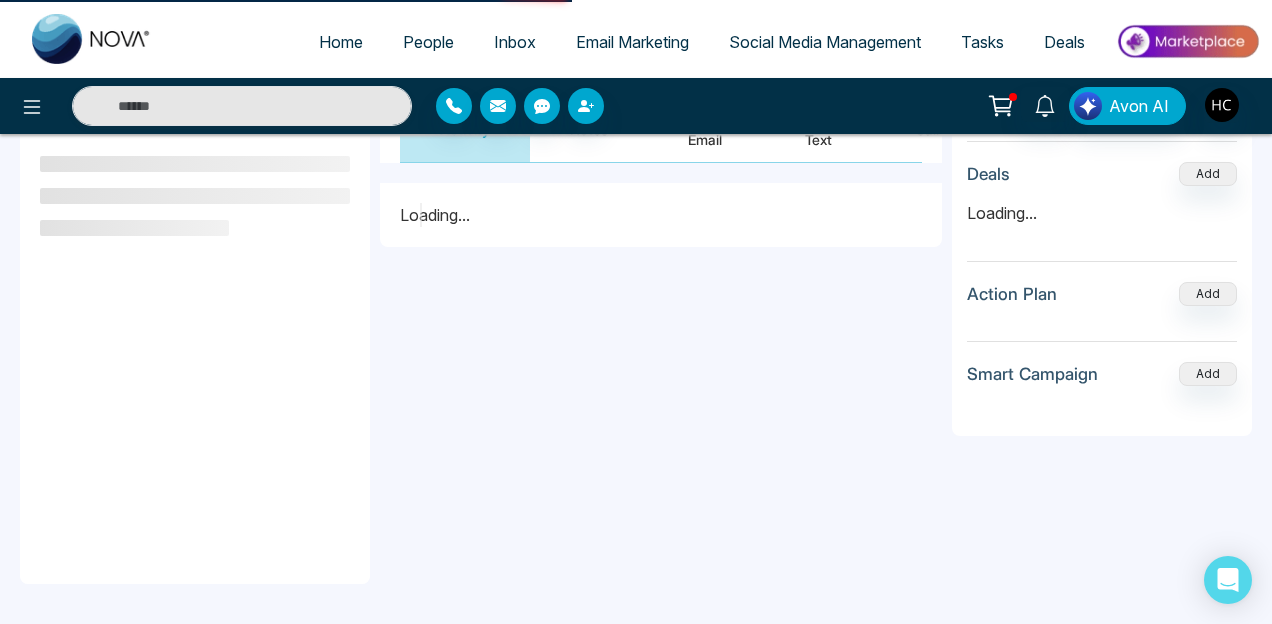 scroll, scrollTop: 0, scrollLeft: 0, axis: both 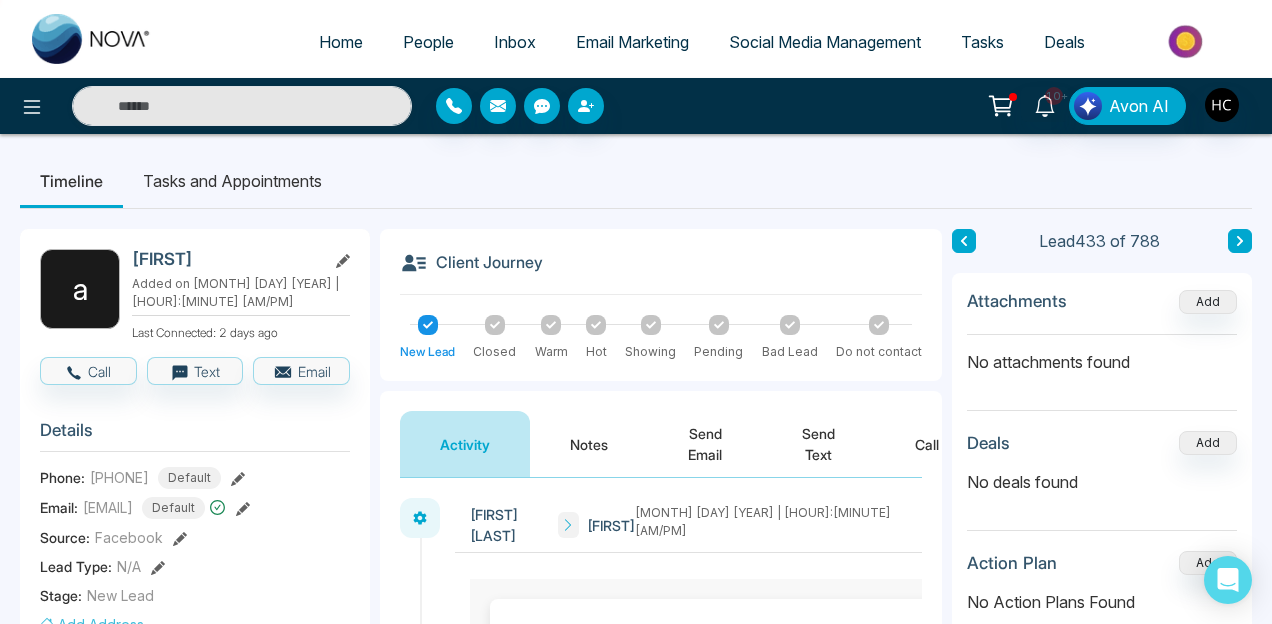 click 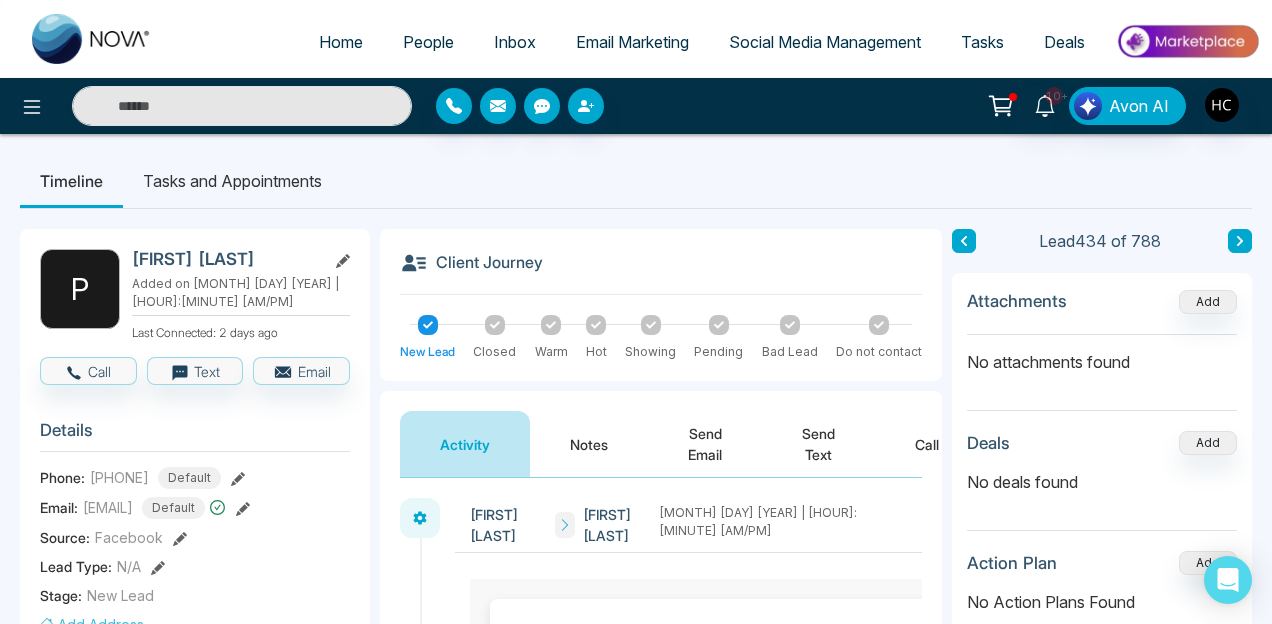 click at bounding box center (964, 241) 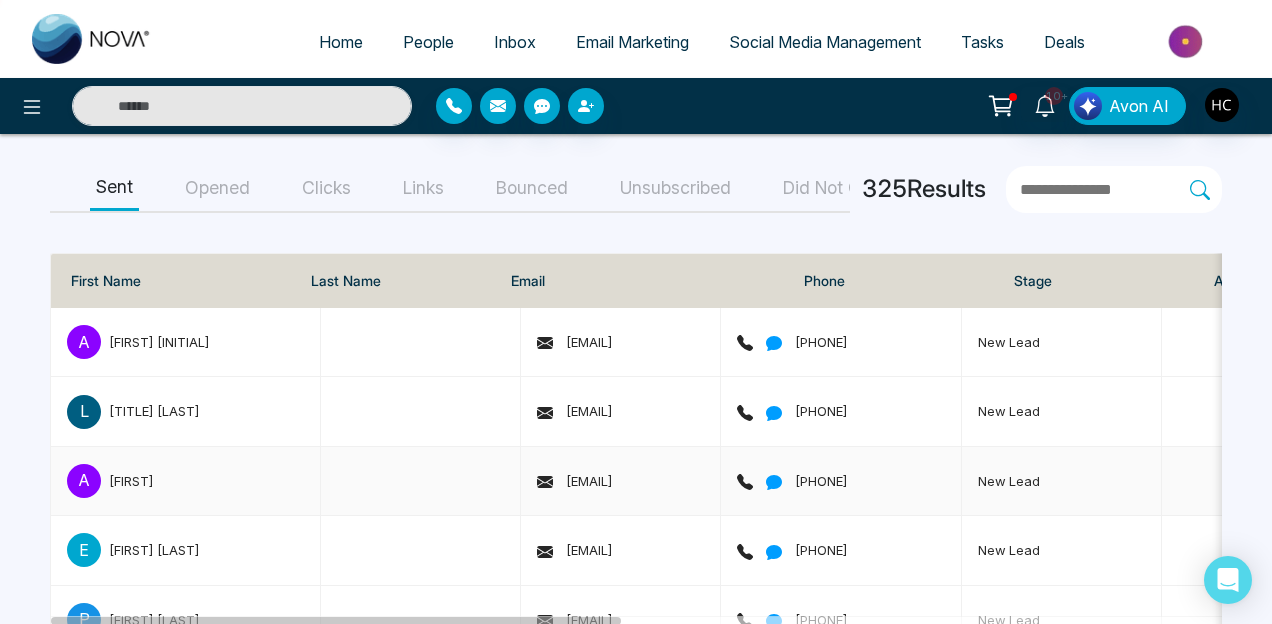 scroll, scrollTop: 312, scrollLeft: 0, axis: vertical 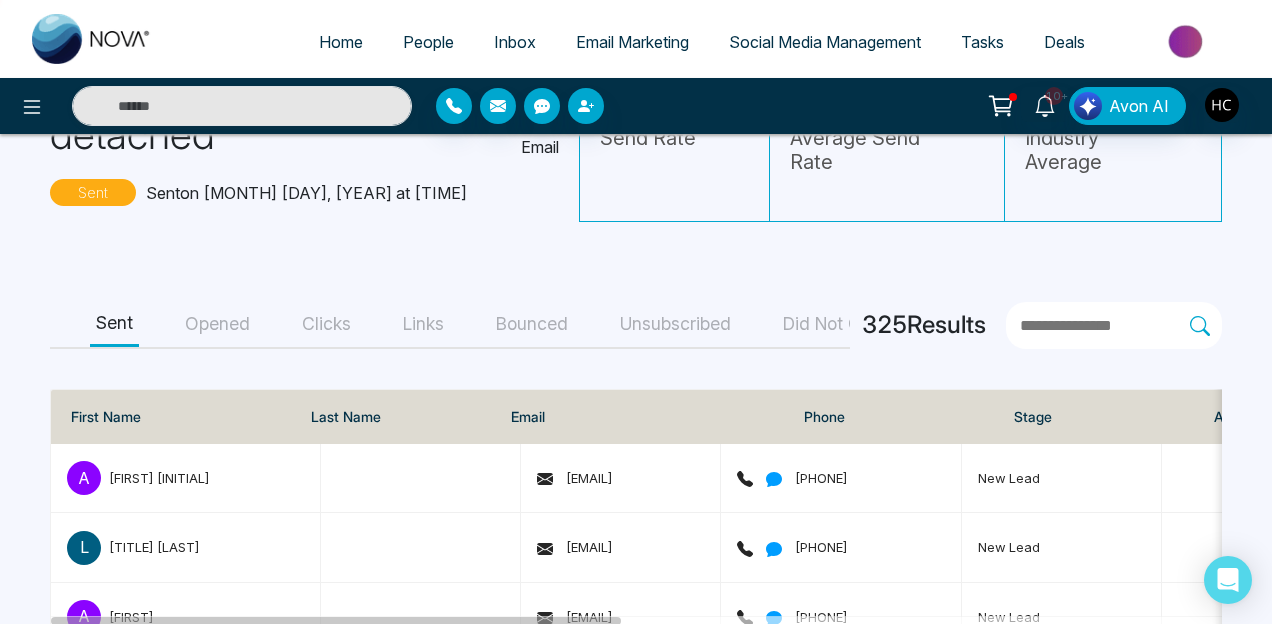 click on "Opened" at bounding box center [217, 324] 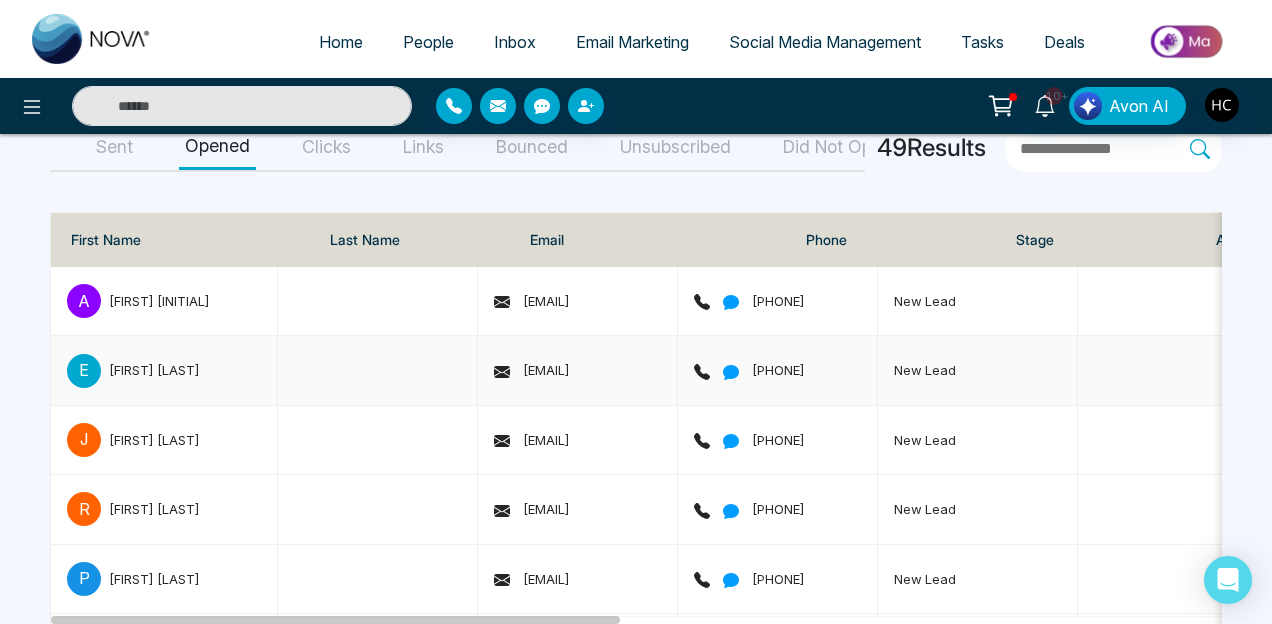 scroll, scrollTop: 406, scrollLeft: 0, axis: vertical 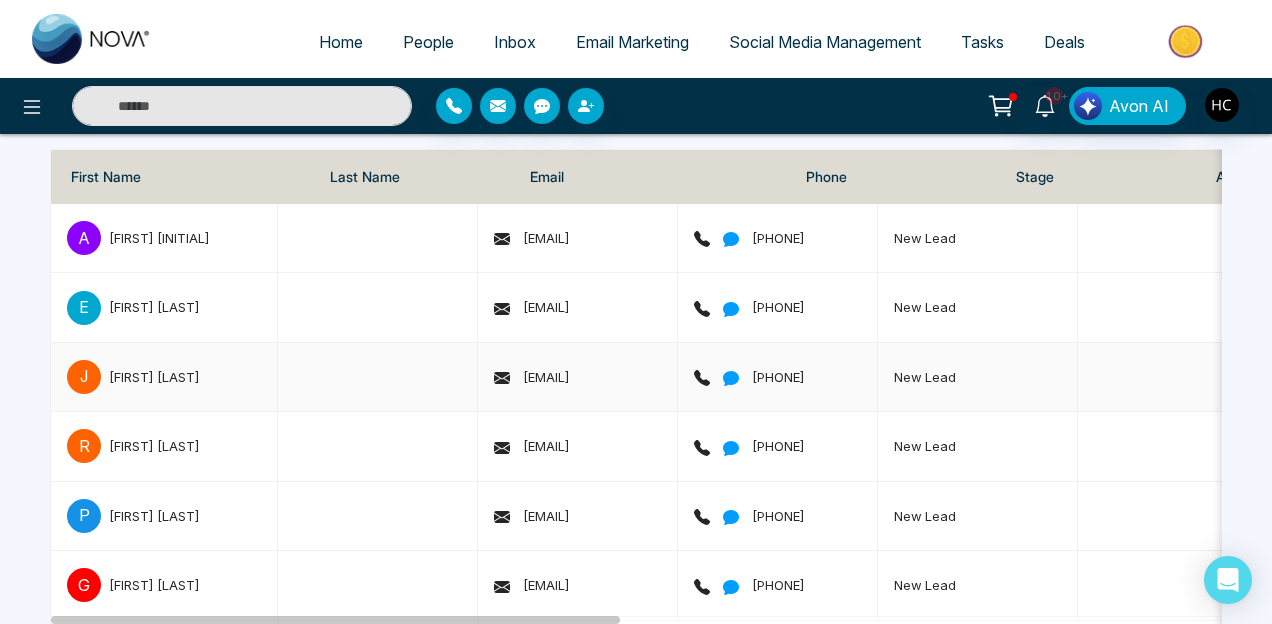 click on "[FIRST] [LAST]" at bounding box center (154, 377) 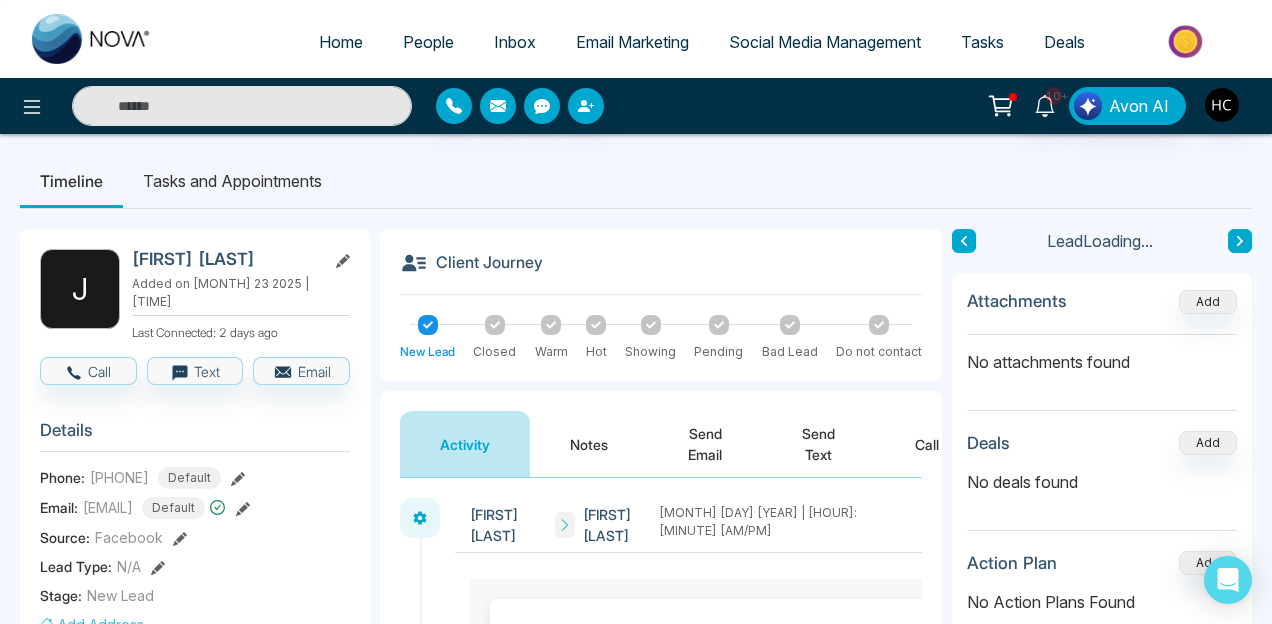 scroll, scrollTop: 86, scrollLeft: 0, axis: vertical 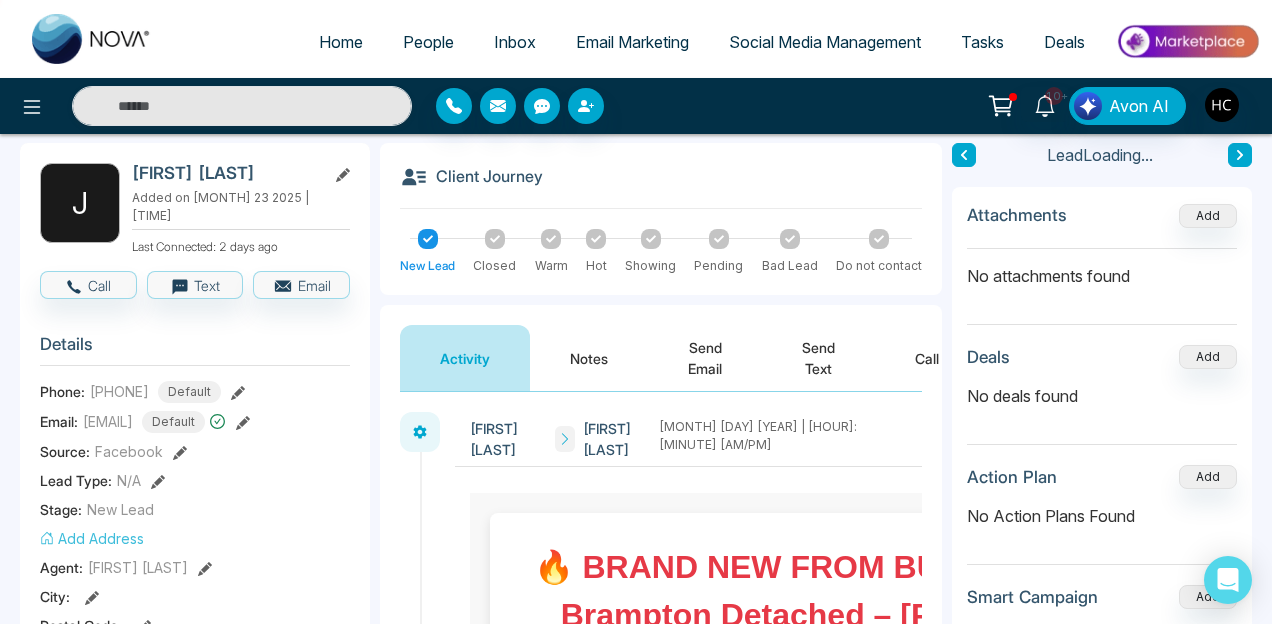 click on "Notes" at bounding box center [589, 358] 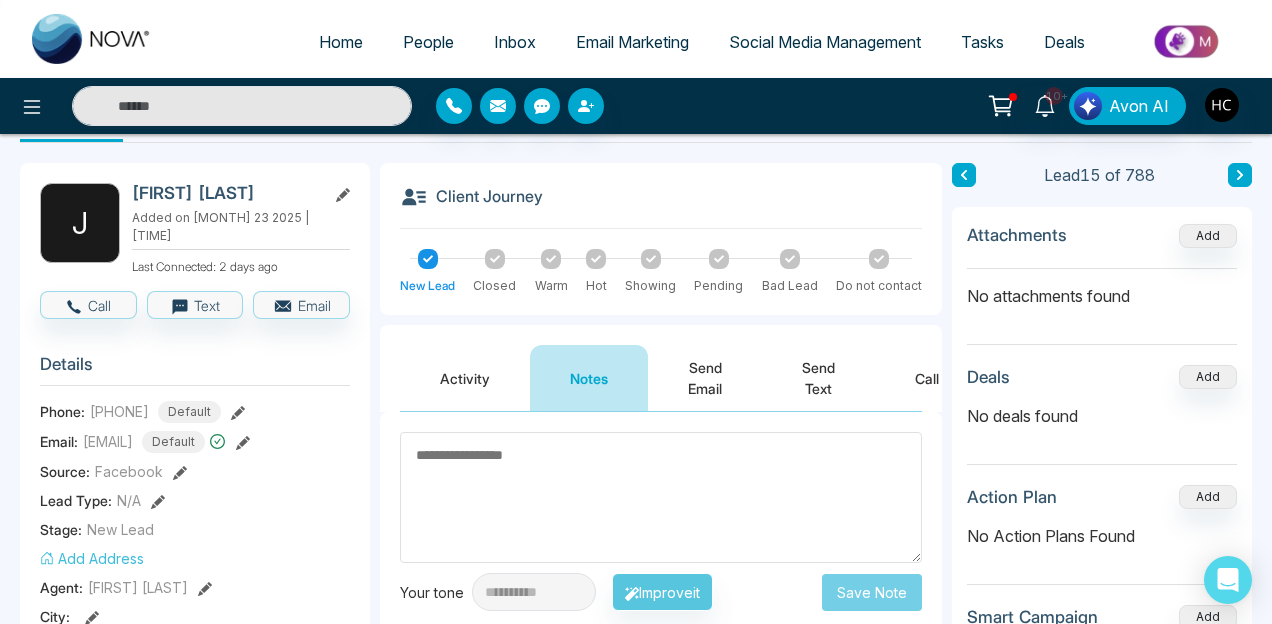 scroll, scrollTop: 0, scrollLeft: 0, axis: both 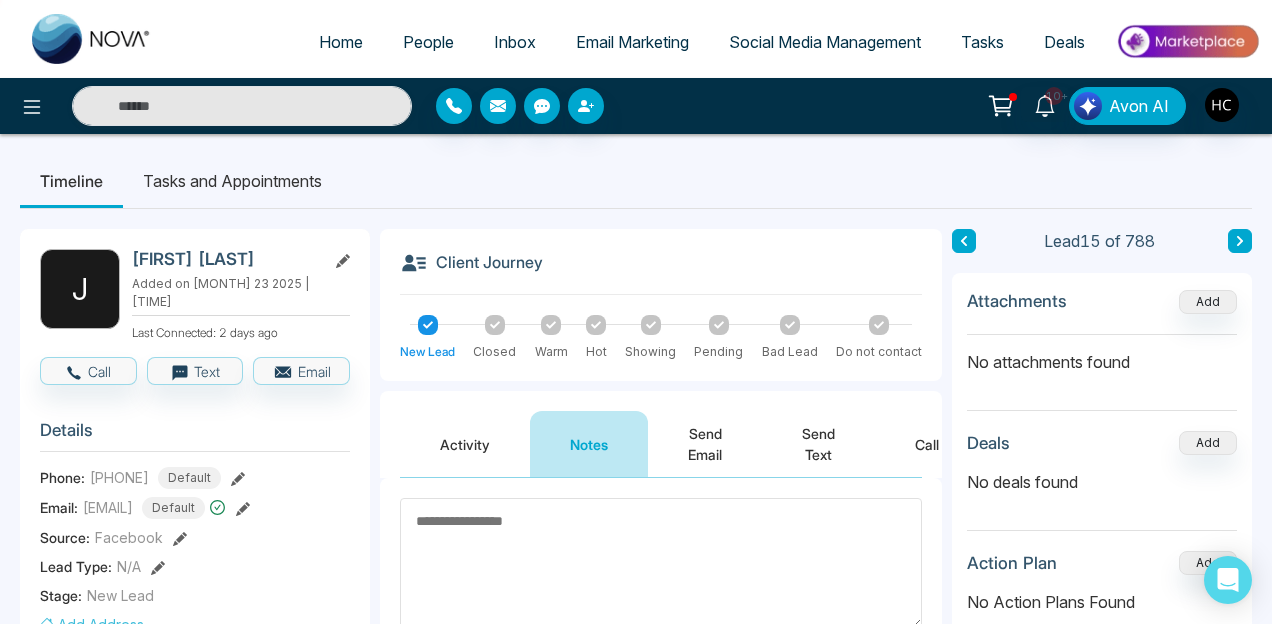 click 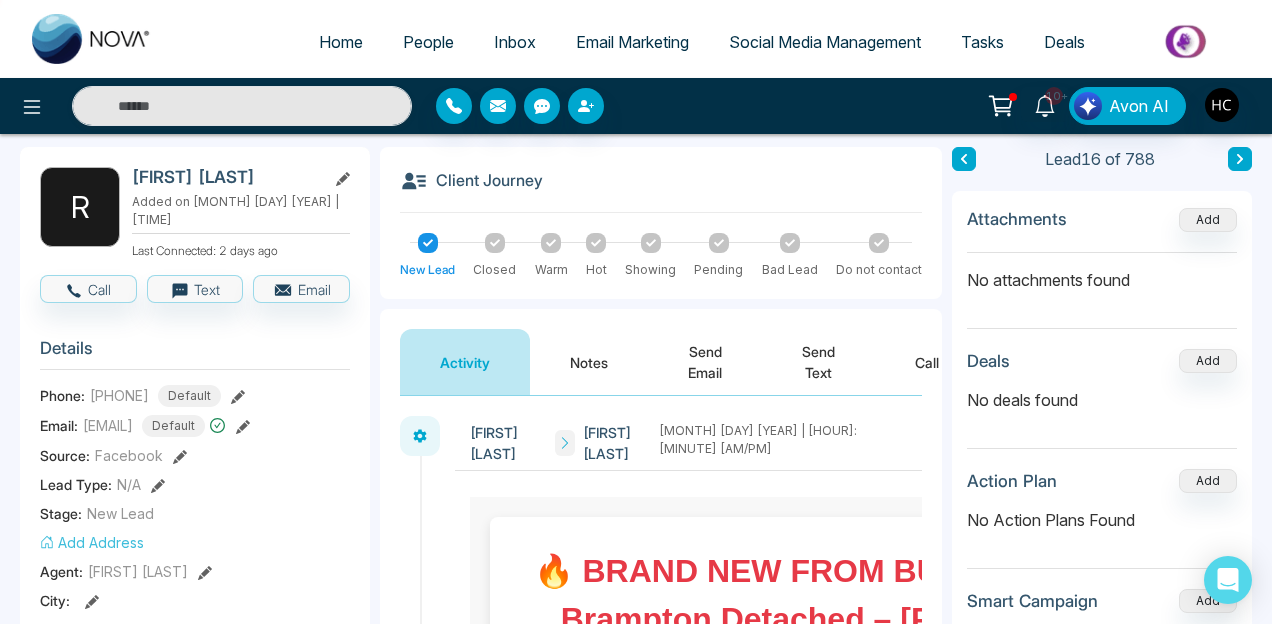 scroll, scrollTop: 83, scrollLeft: 0, axis: vertical 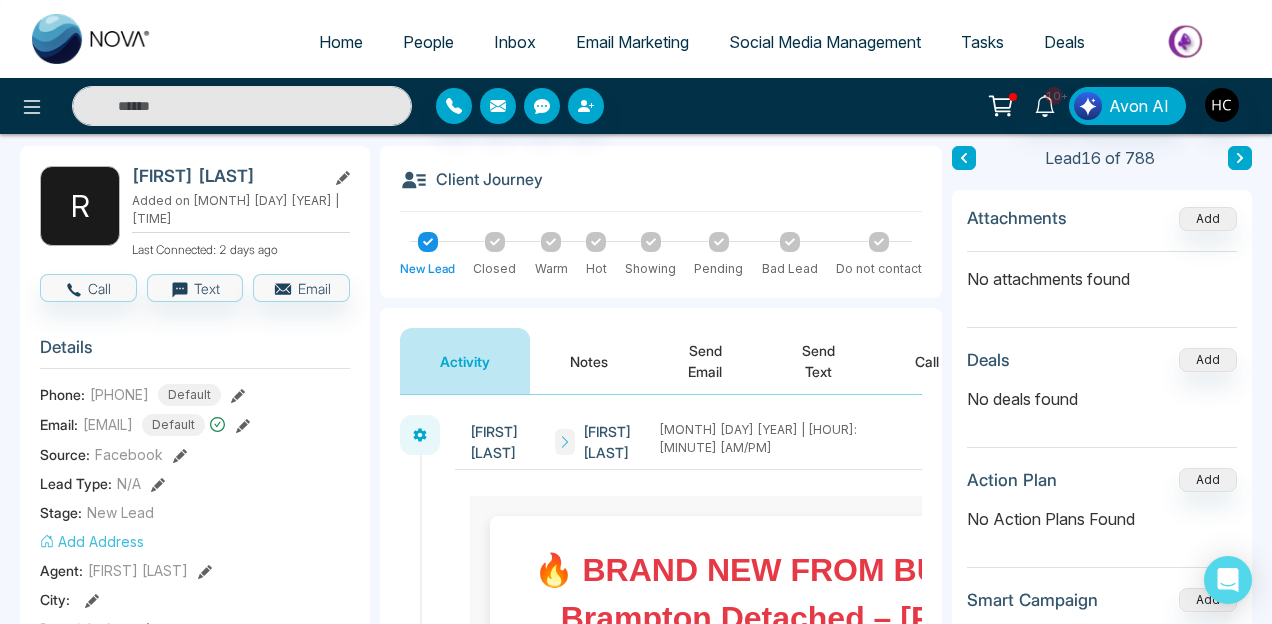 click on "Notes" at bounding box center [589, 361] 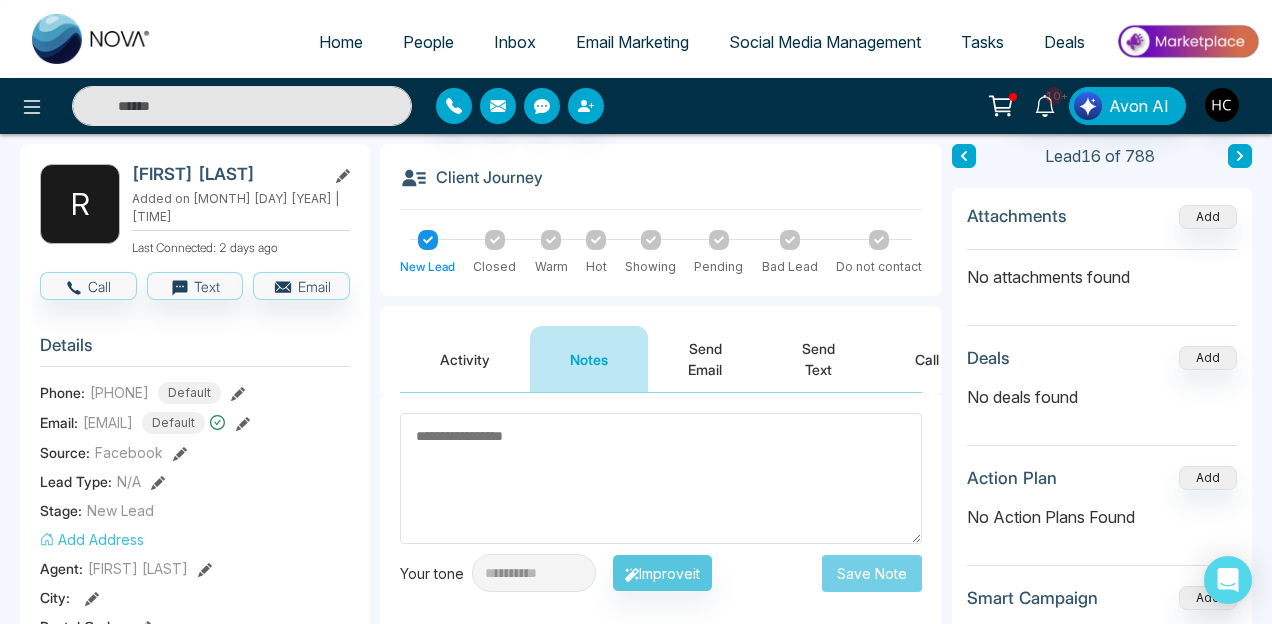 scroll, scrollTop: 84, scrollLeft: 0, axis: vertical 